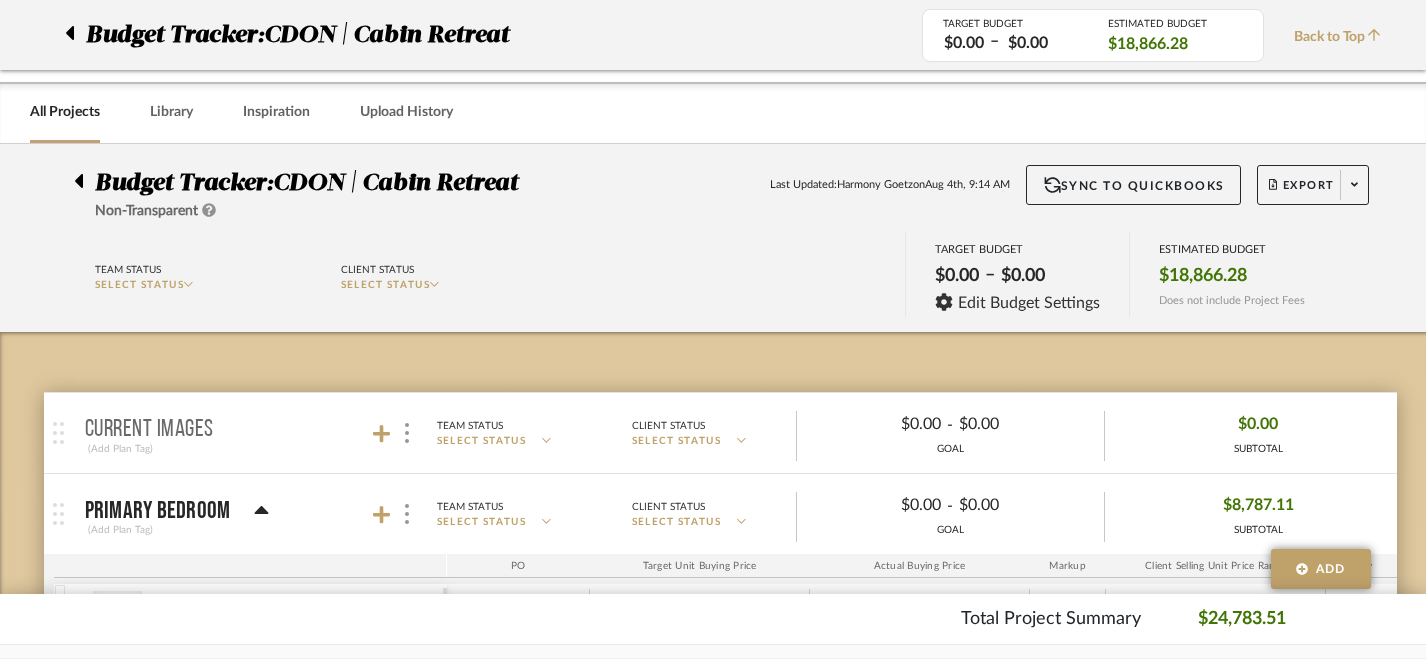 scroll, scrollTop: 570, scrollLeft: 0, axis: vertical 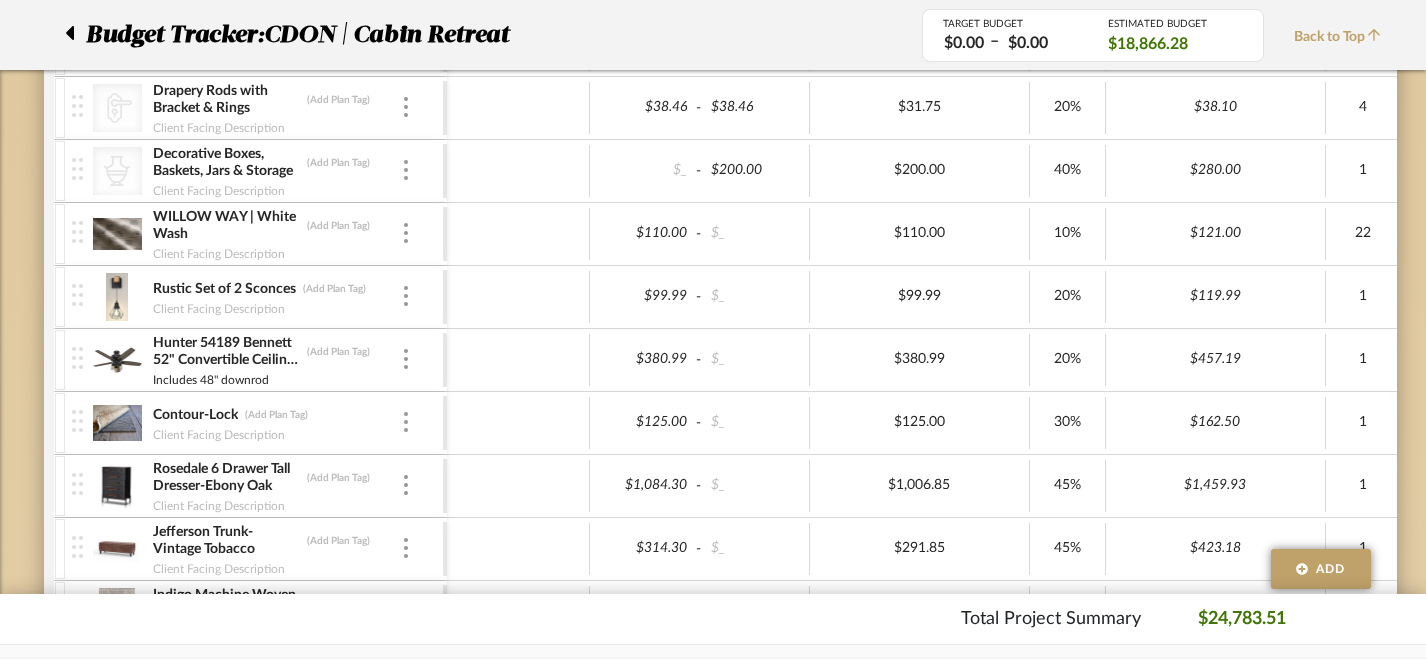 click 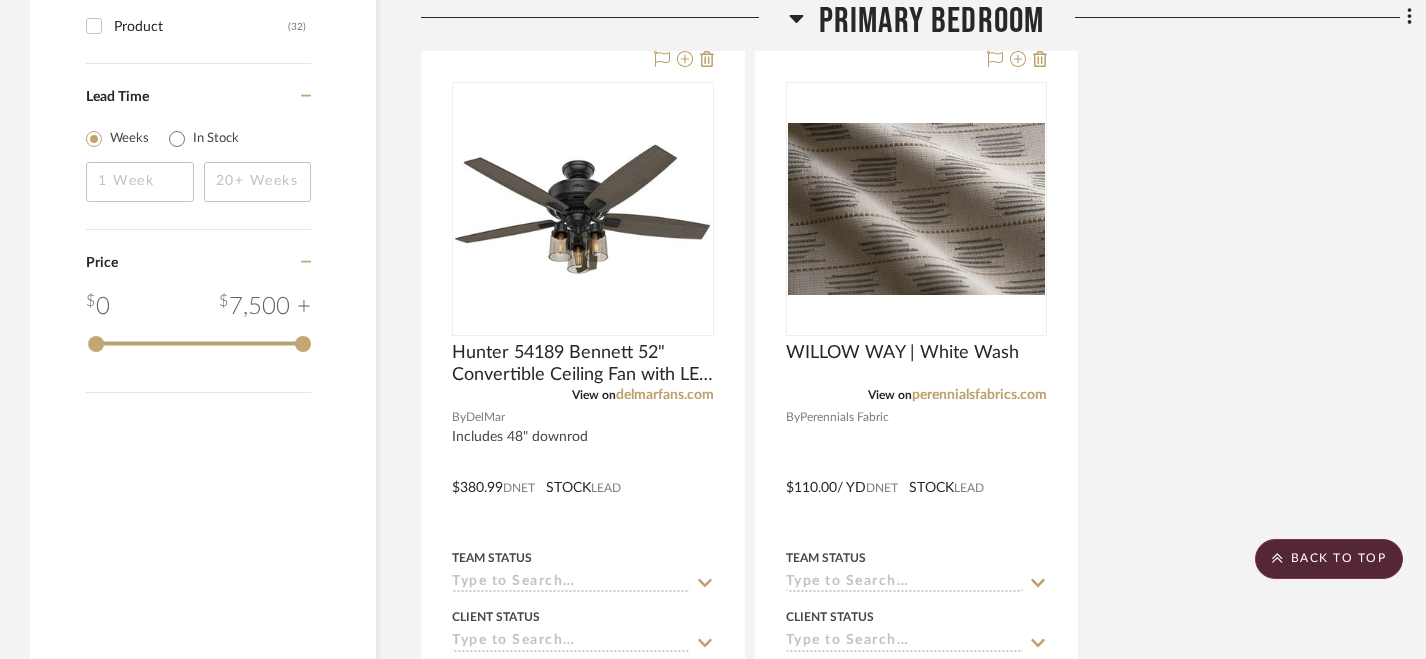 scroll, scrollTop: 2379, scrollLeft: 0, axis: vertical 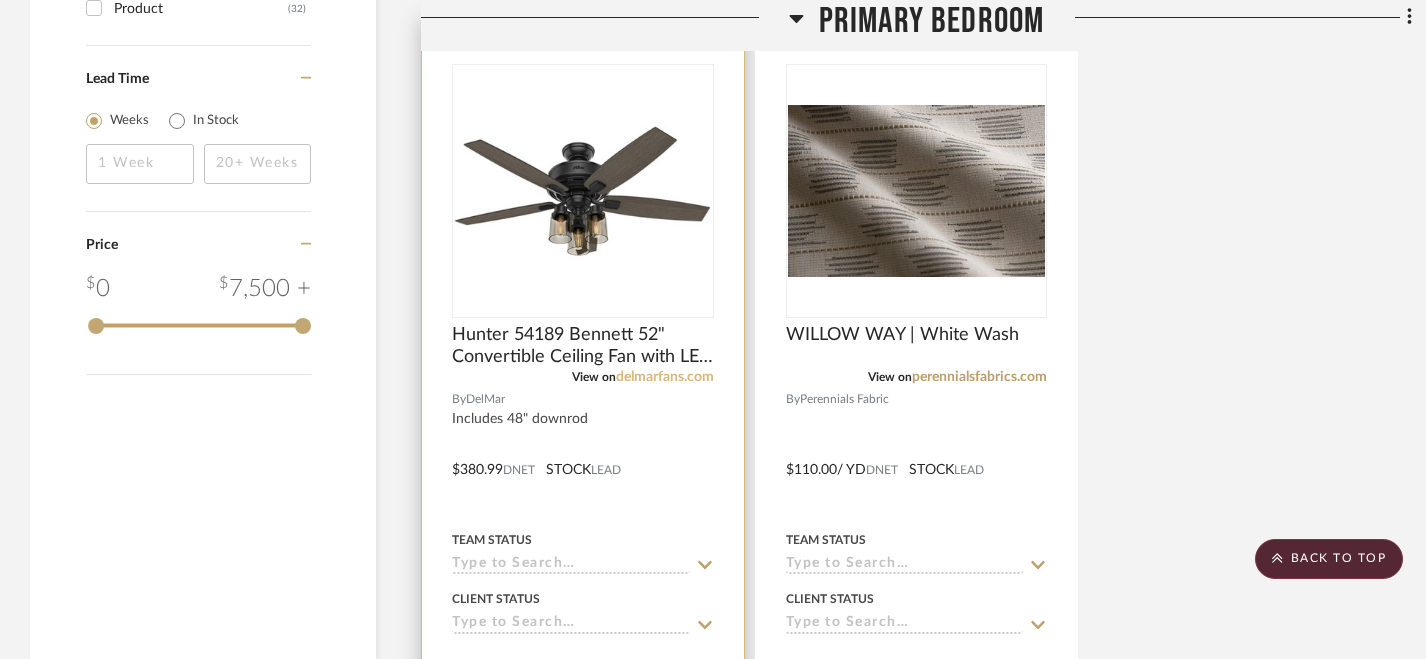 click on "delmarfans.com" at bounding box center [665, 377] 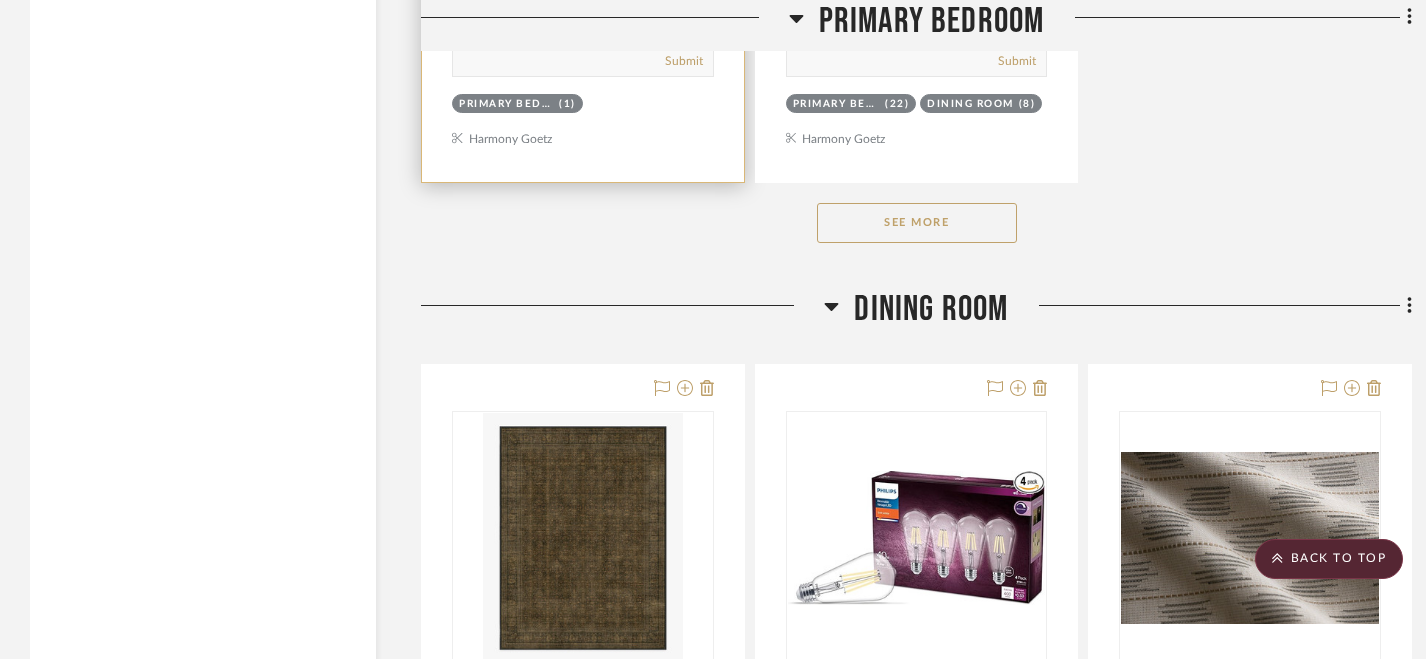 scroll, scrollTop: 3082, scrollLeft: 0, axis: vertical 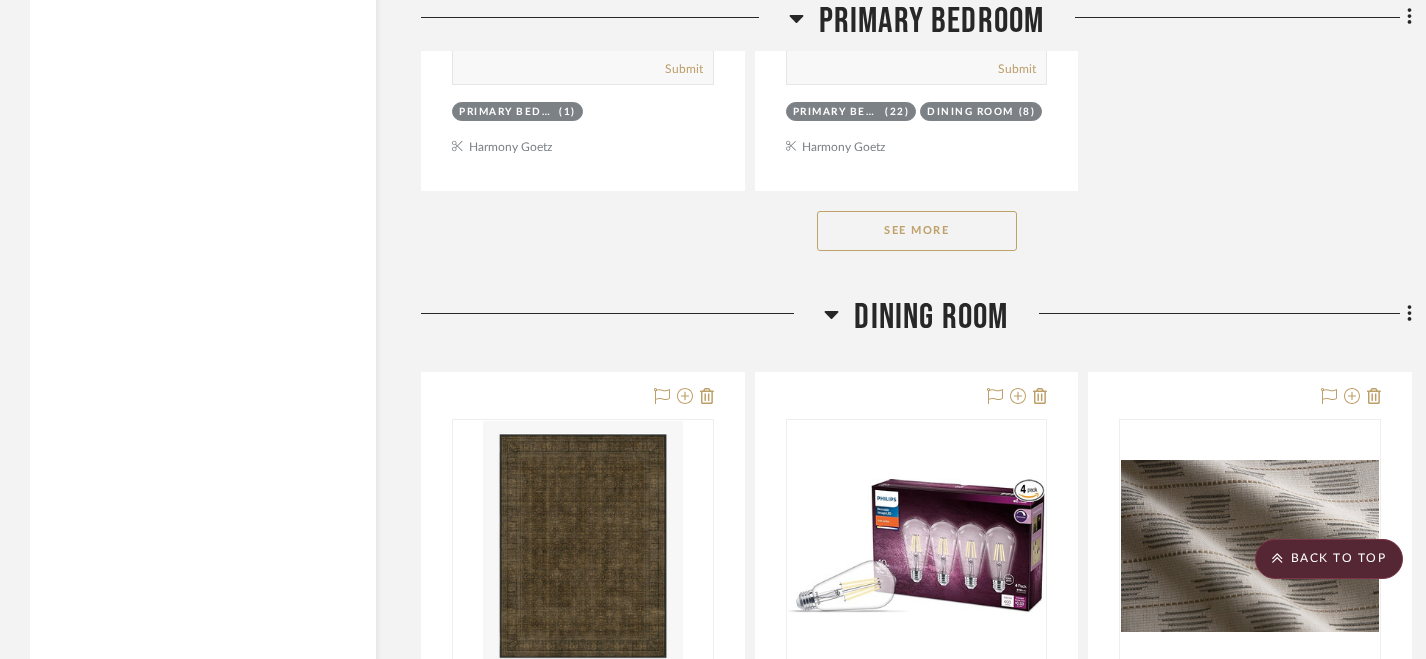 click on "See More" 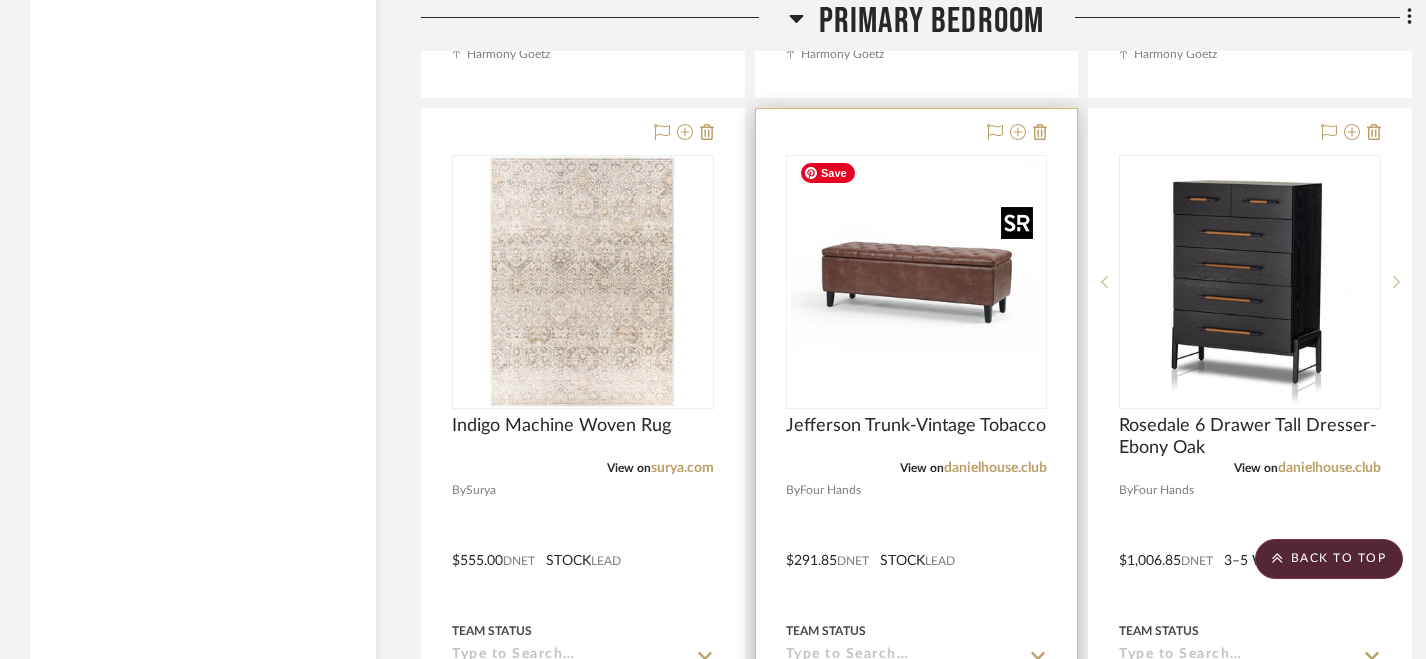 scroll, scrollTop: 4035, scrollLeft: 0, axis: vertical 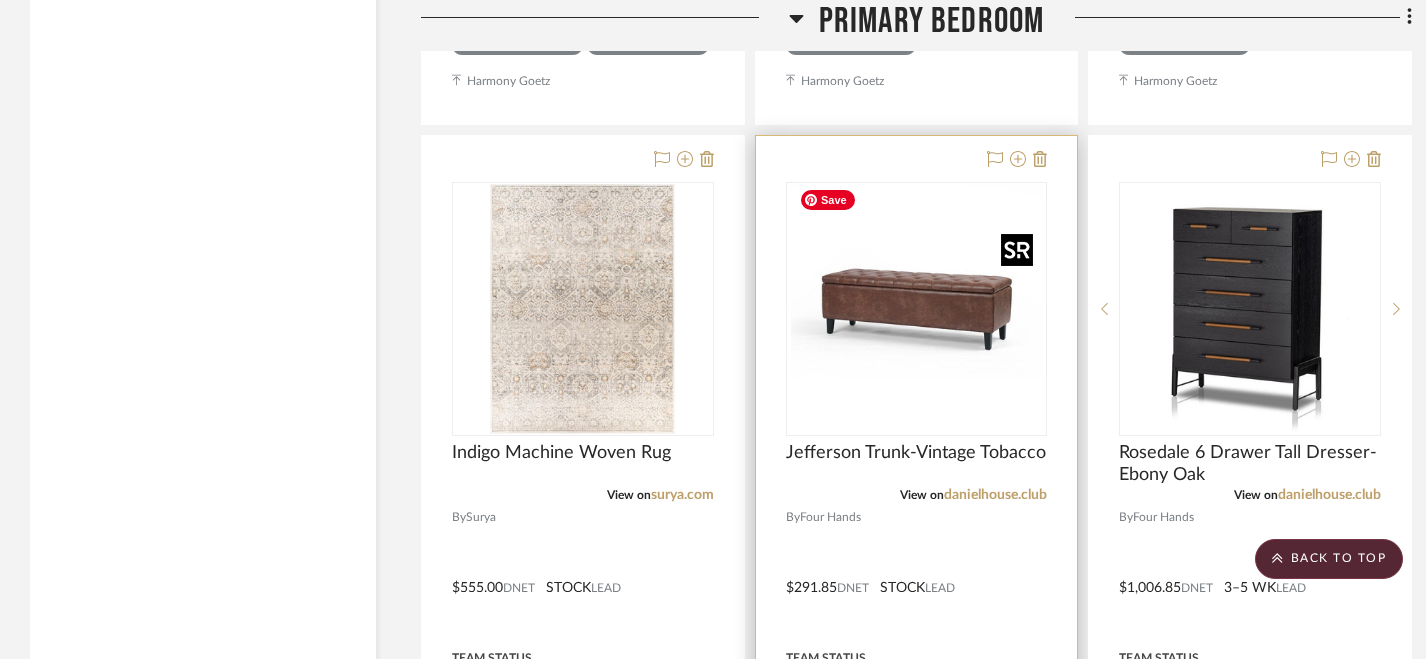 click at bounding box center [916, 309] 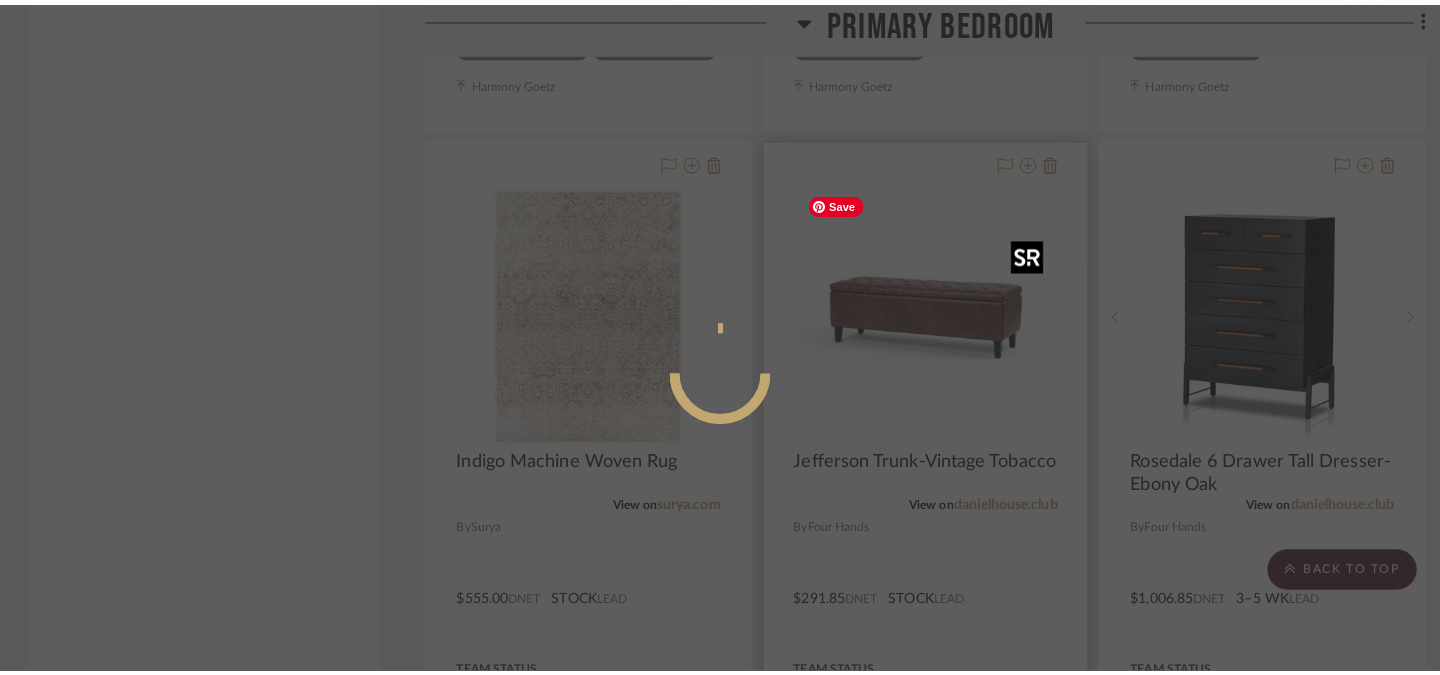 scroll, scrollTop: 0, scrollLeft: 0, axis: both 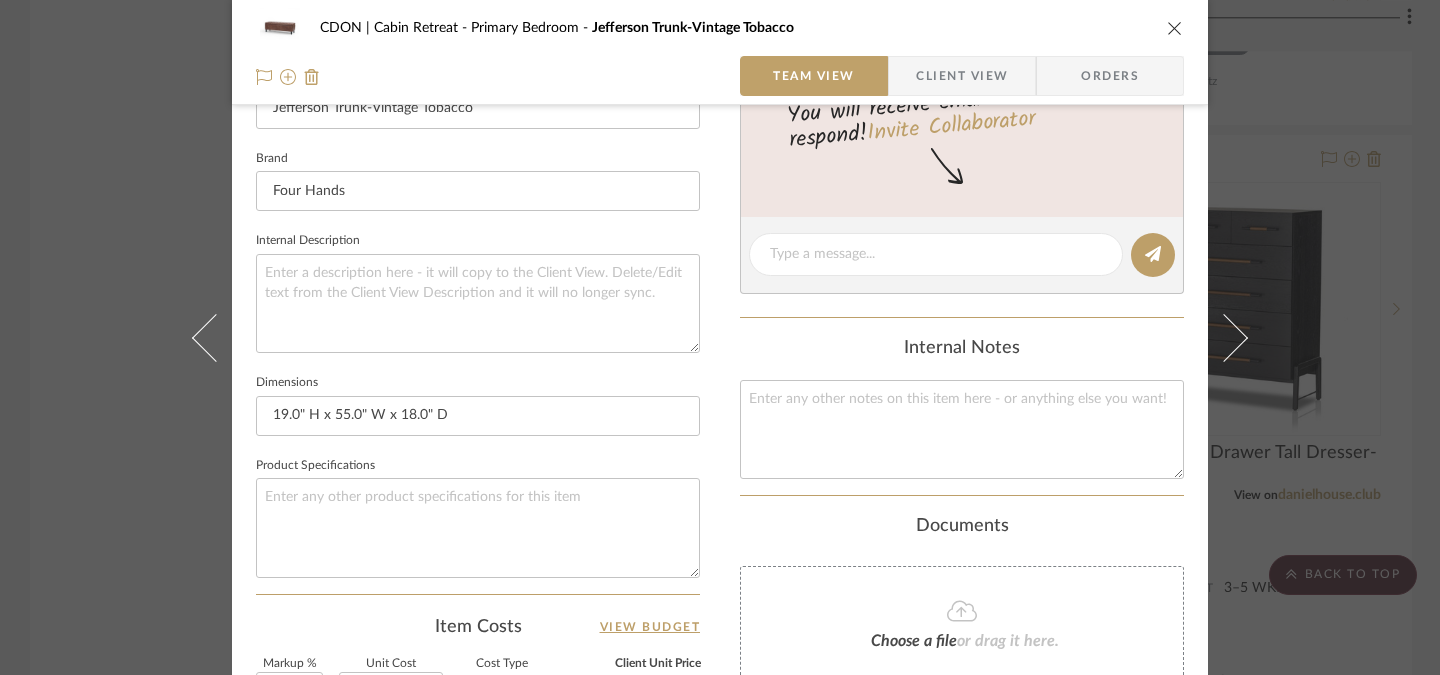 click at bounding box center (1175, 28) 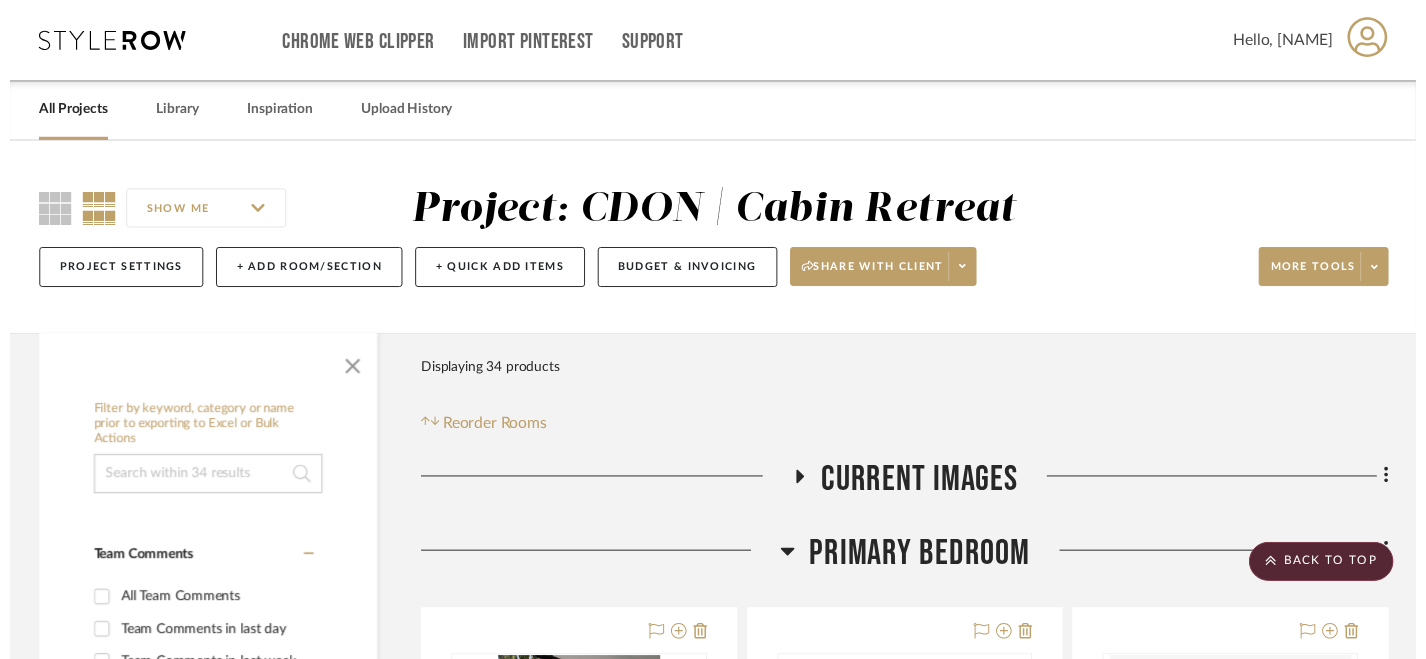 scroll, scrollTop: 4035, scrollLeft: 0, axis: vertical 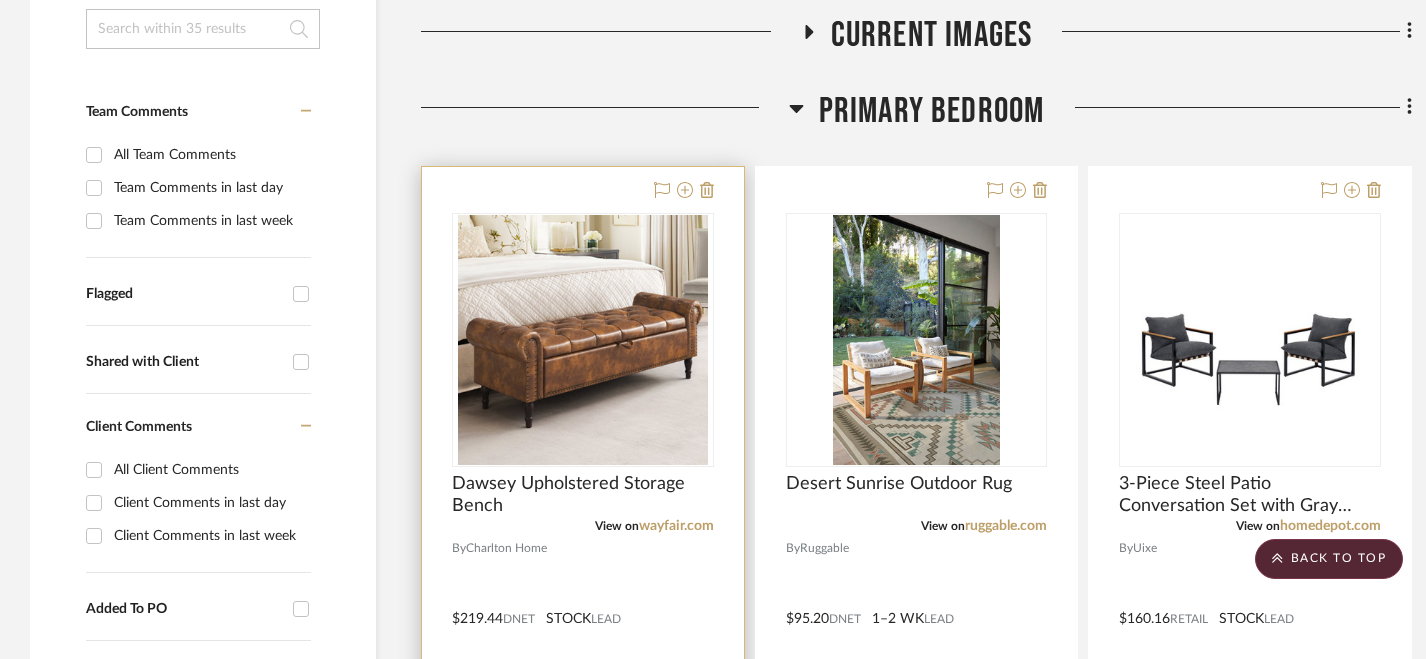 click at bounding box center [583, 604] 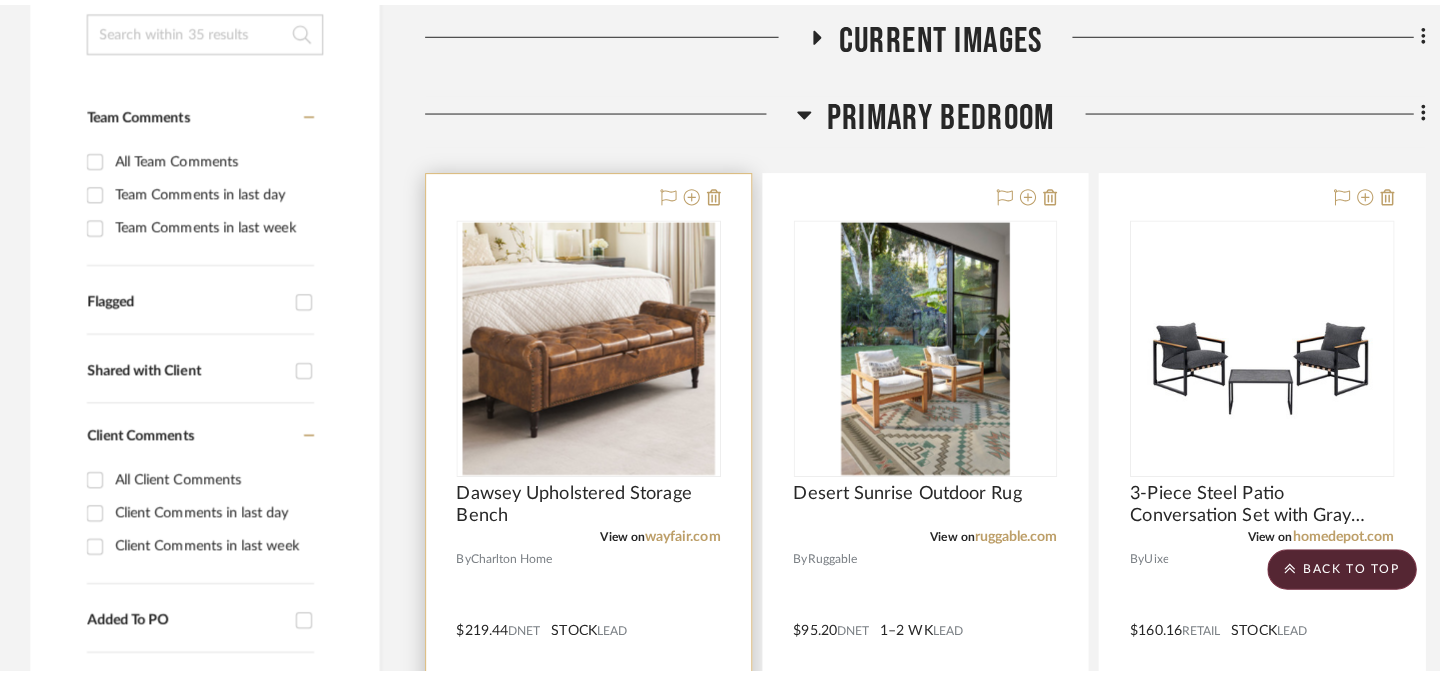 scroll, scrollTop: 0, scrollLeft: 0, axis: both 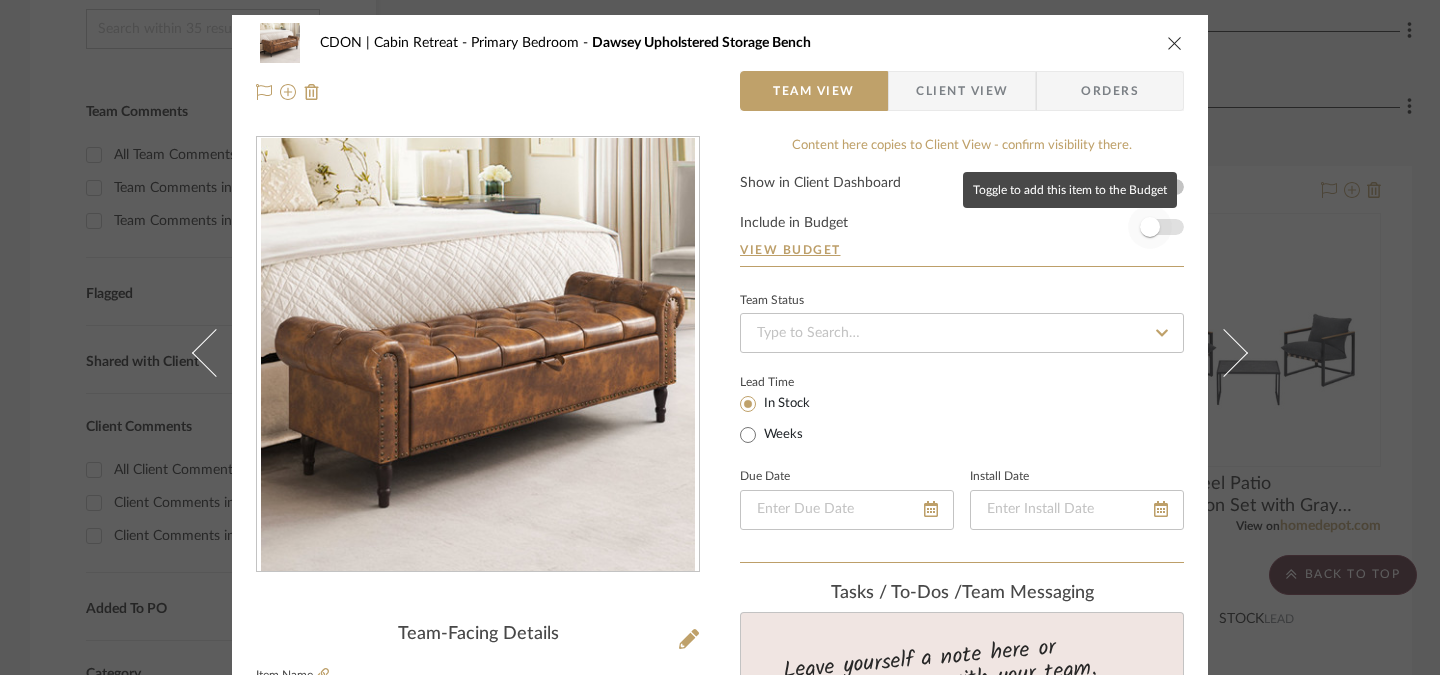 click at bounding box center (1150, 227) 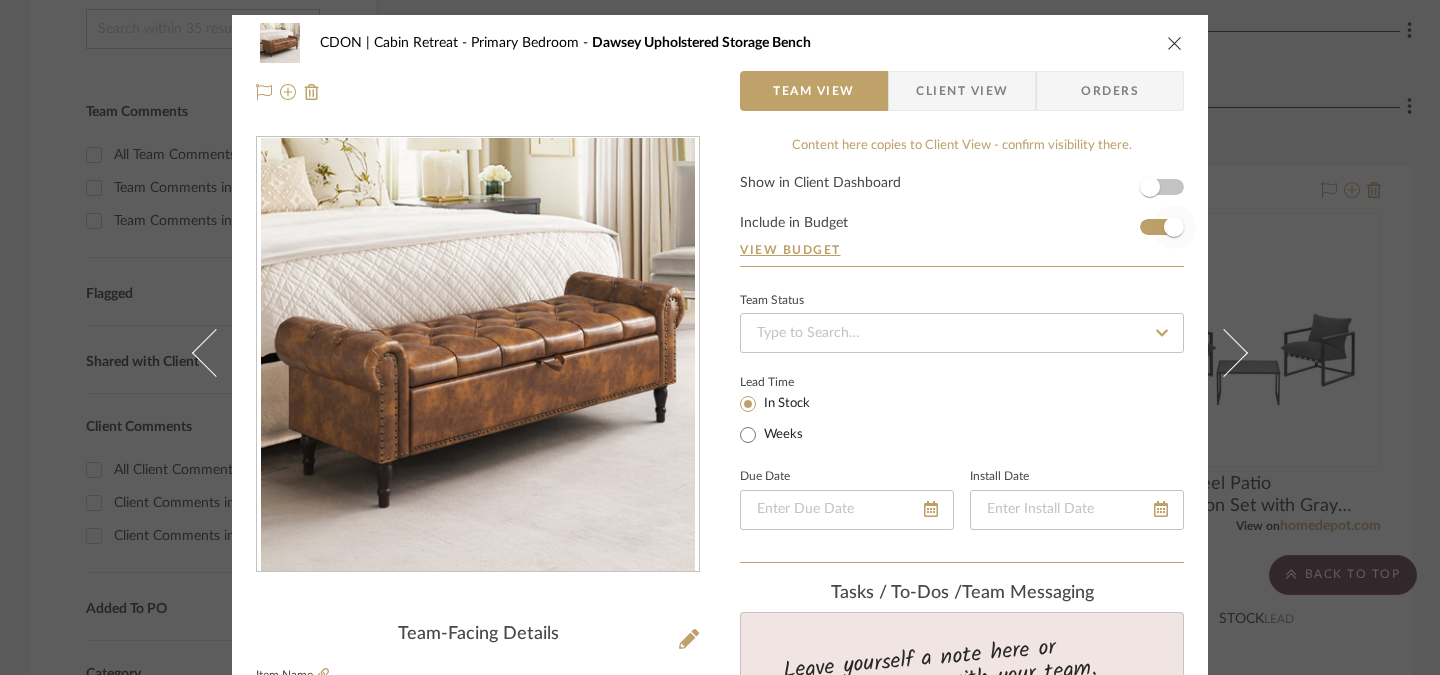 type 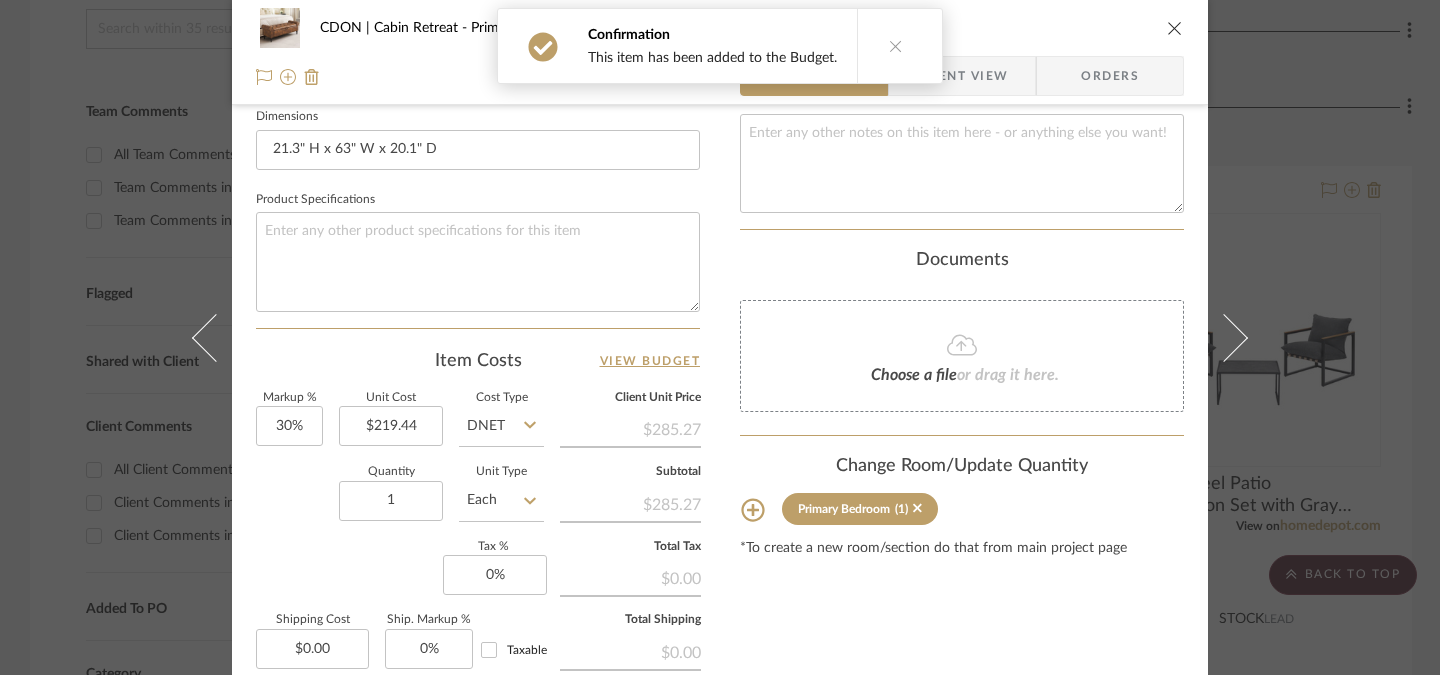 scroll, scrollTop: 920, scrollLeft: 0, axis: vertical 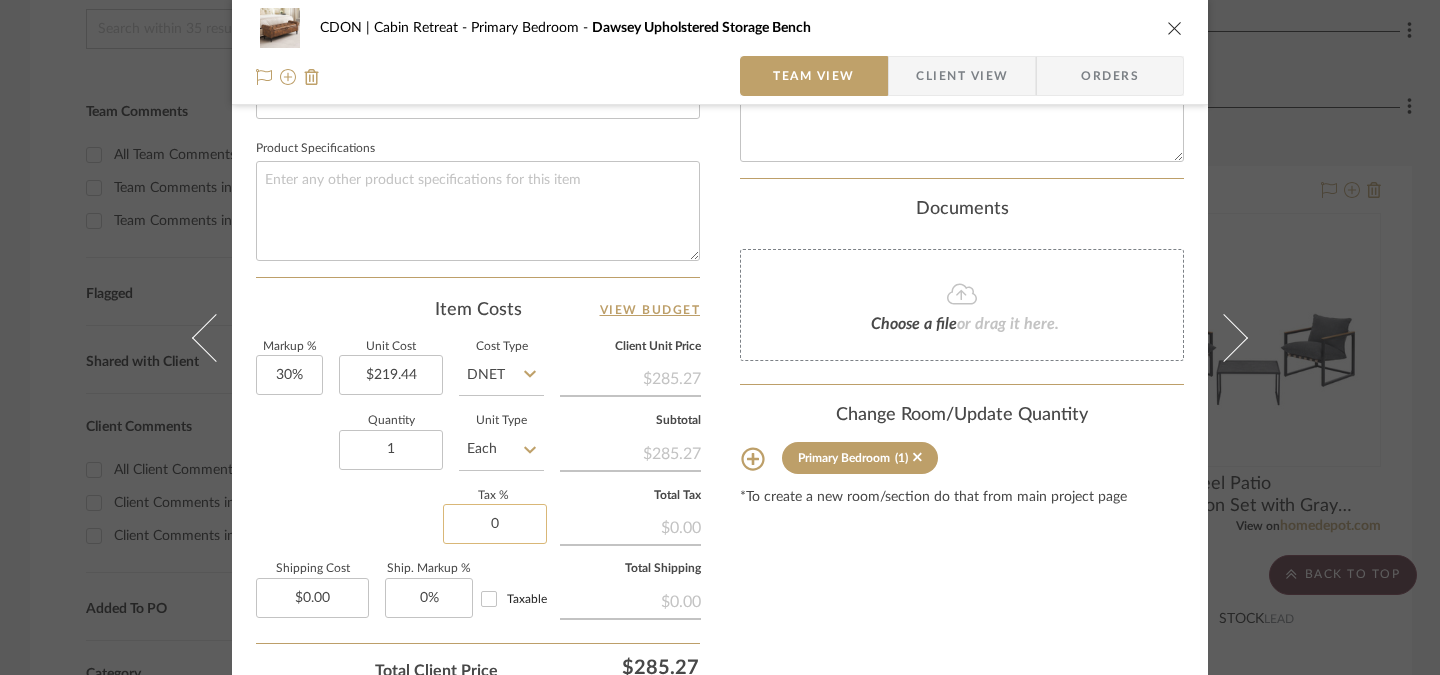 click on "0" 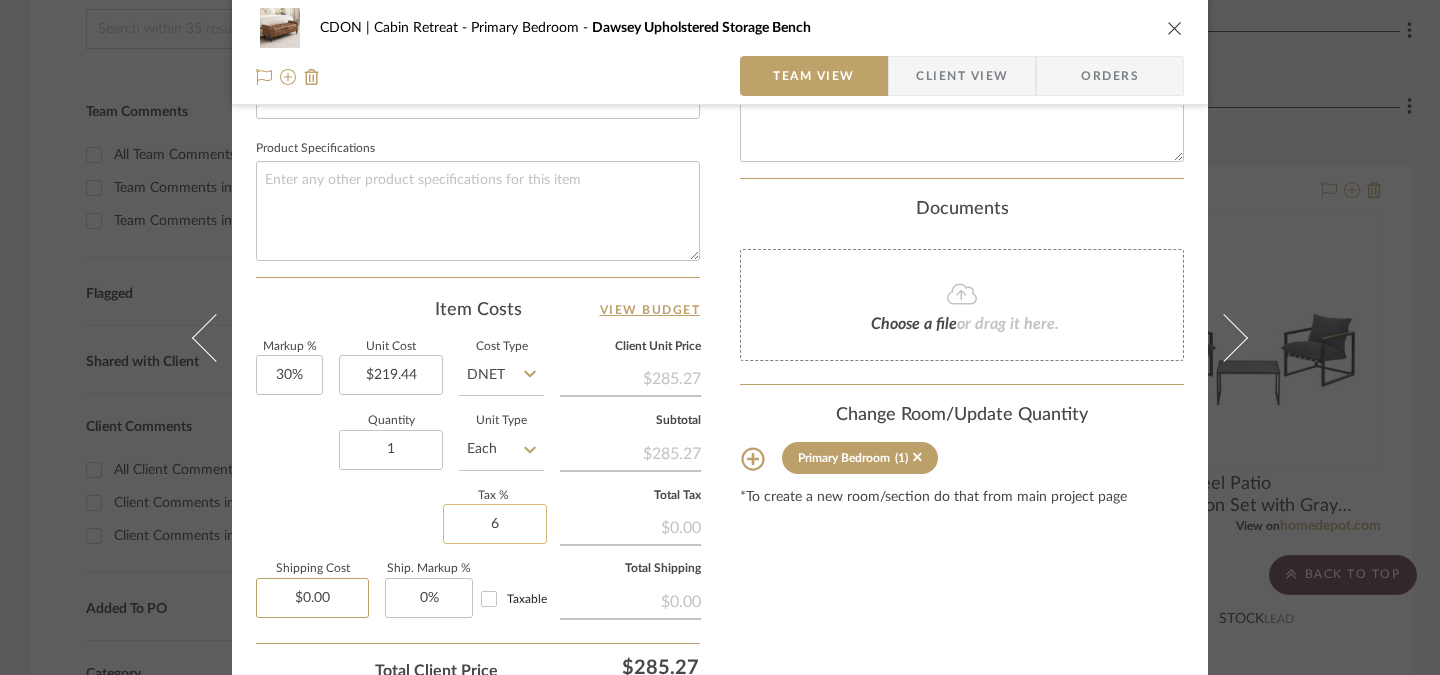 type on "6%" 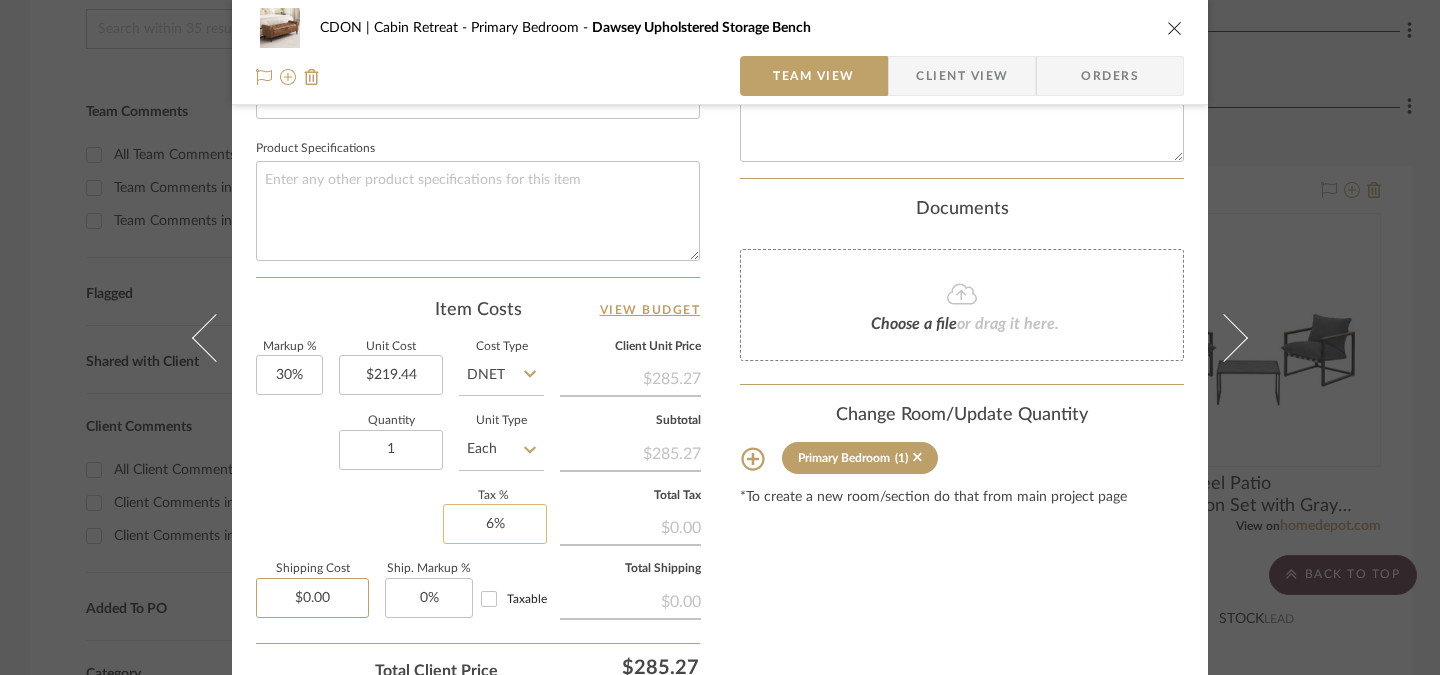 type on "0.00" 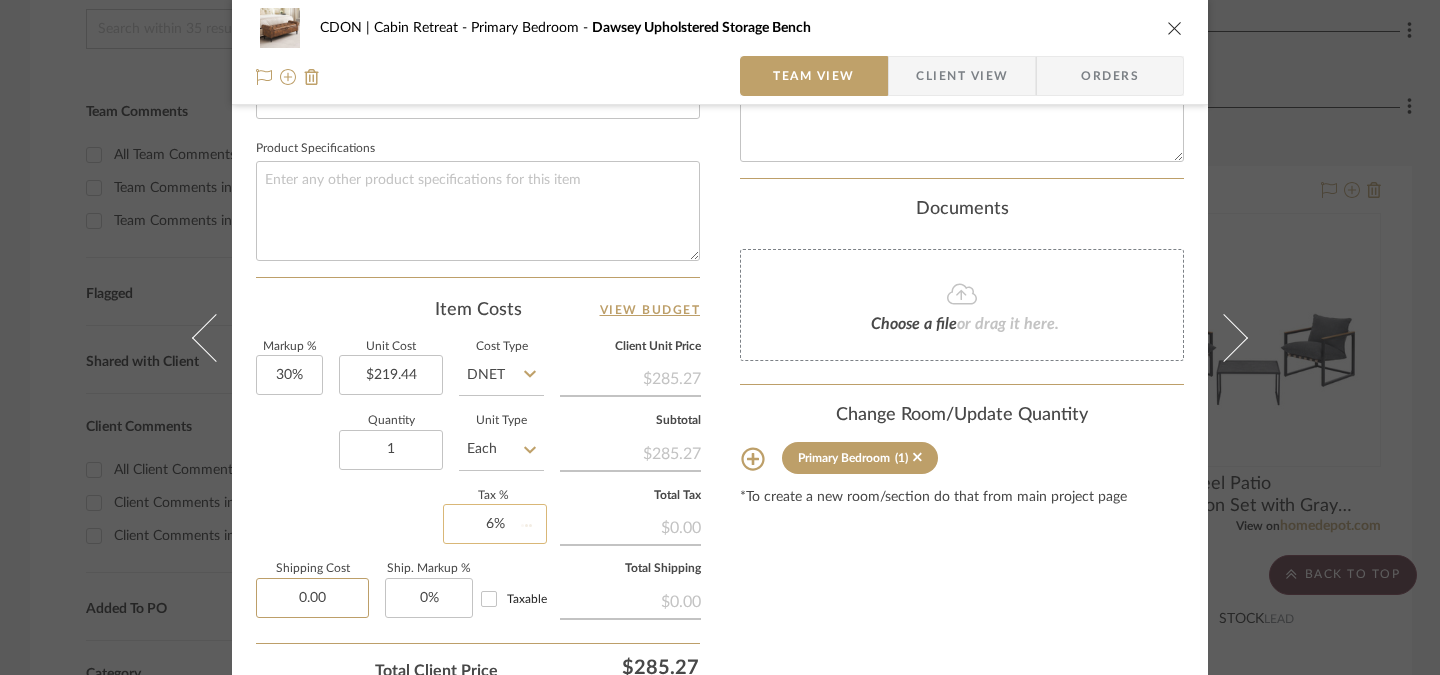 type 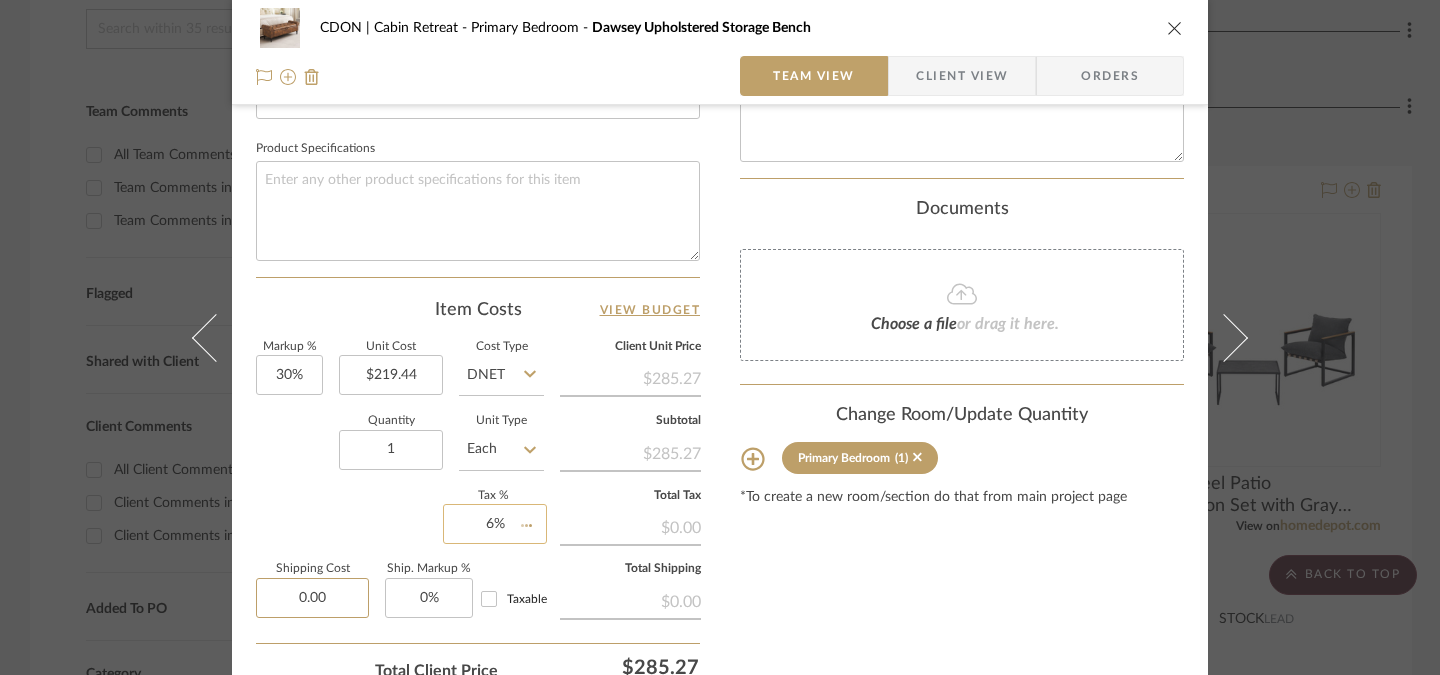 type 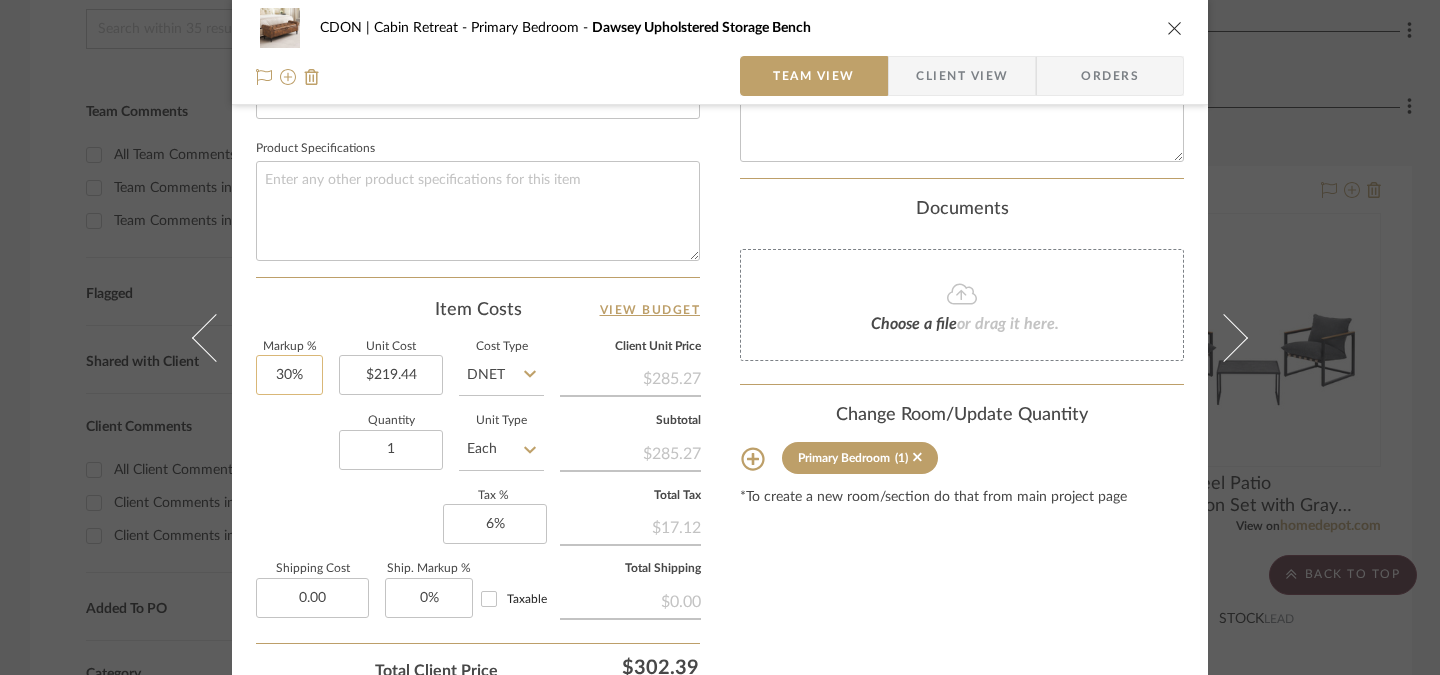 type on "30" 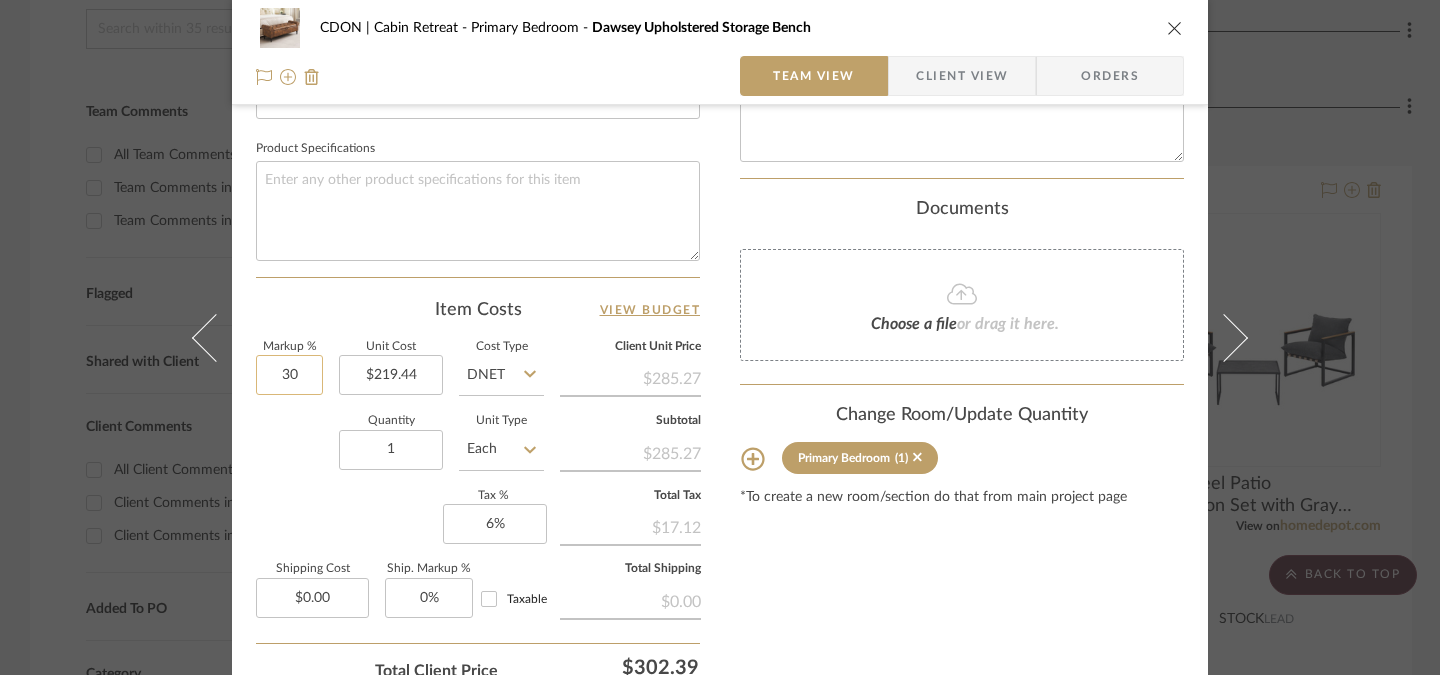 click on "30" 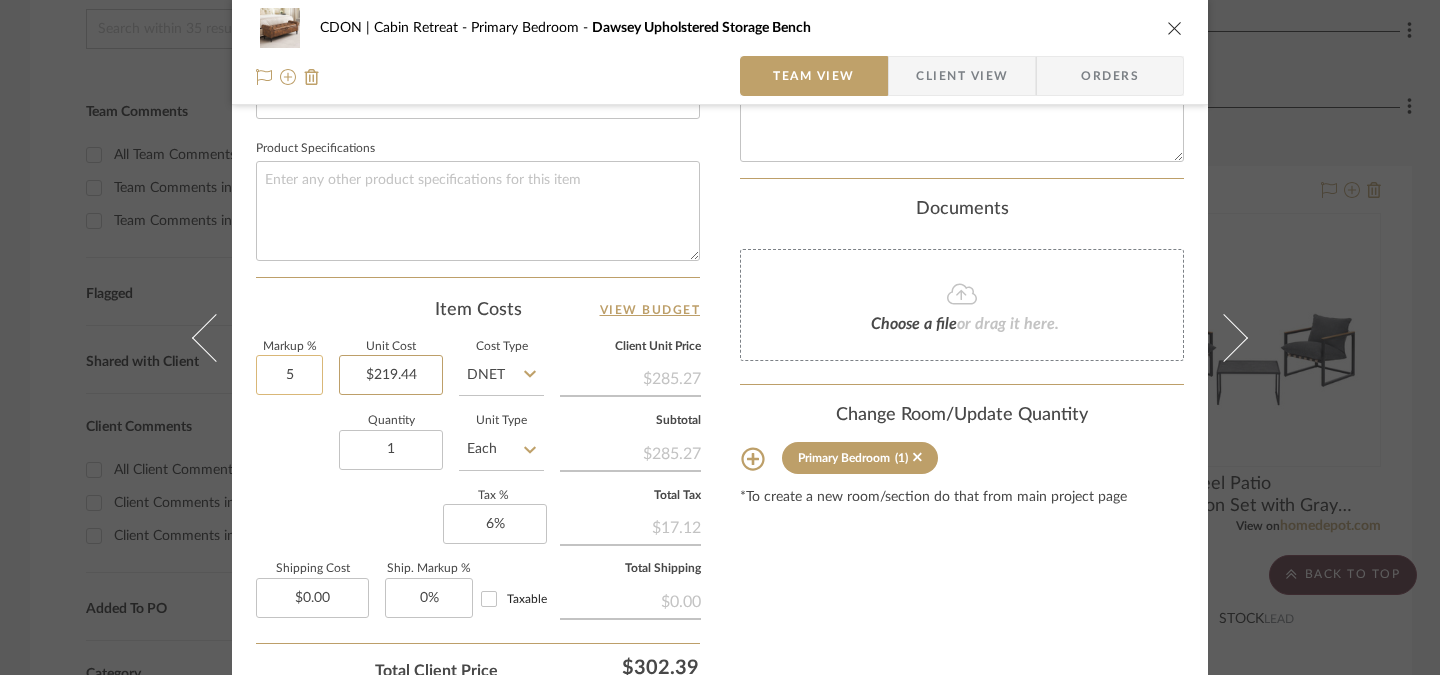 type on "5%" 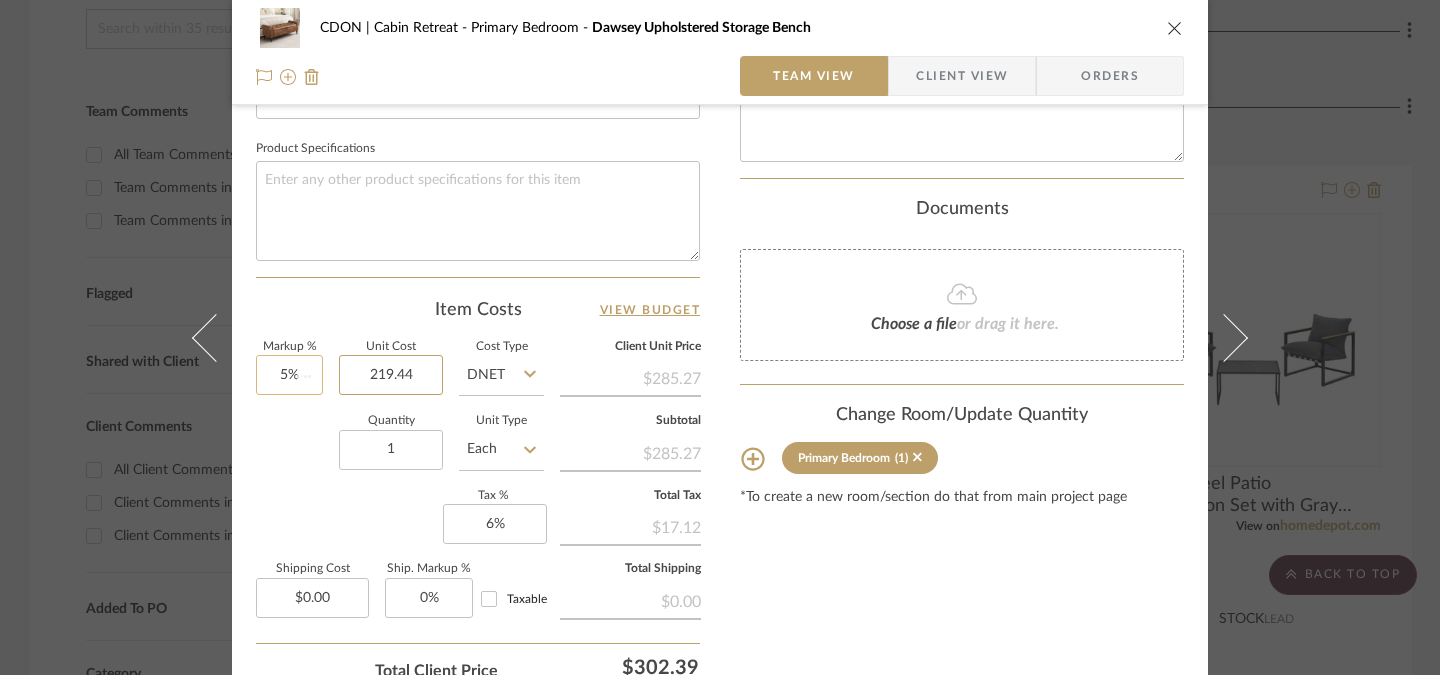 type 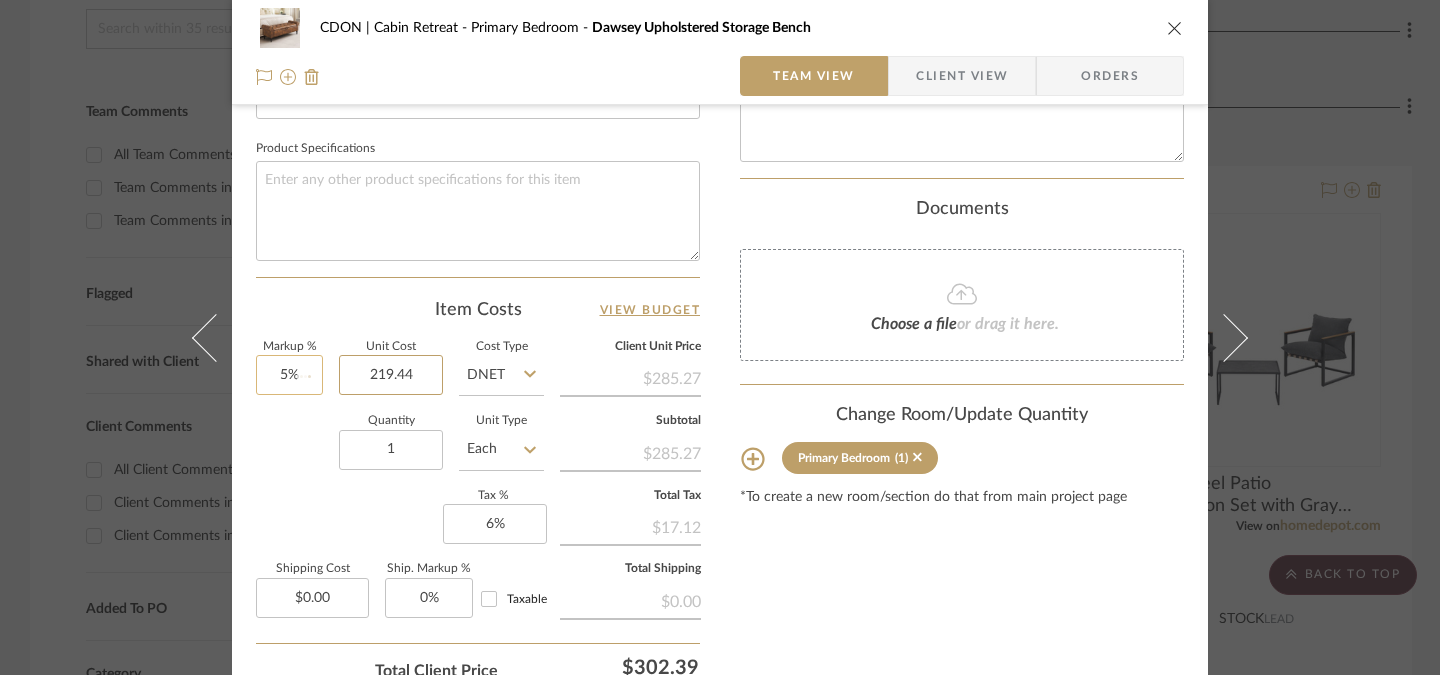 type 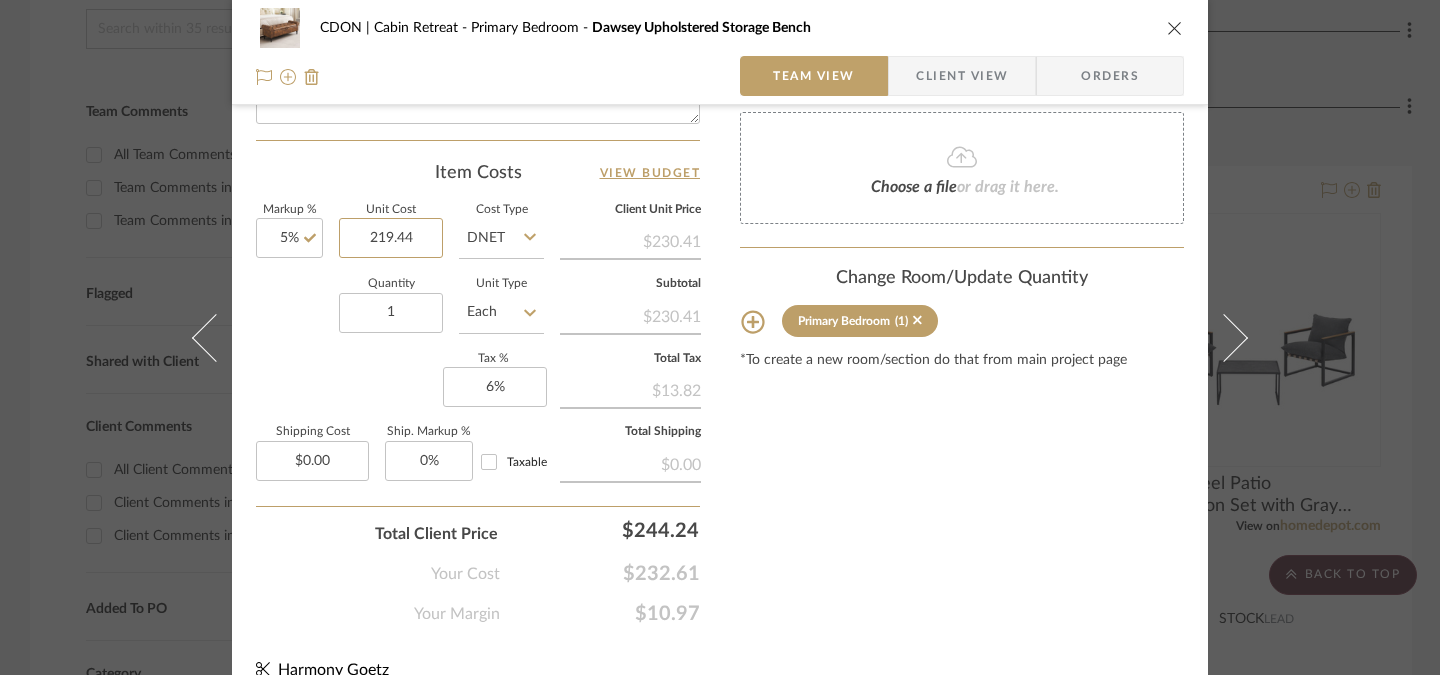 scroll, scrollTop: 1085, scrollLeft: 0, axis: vertical 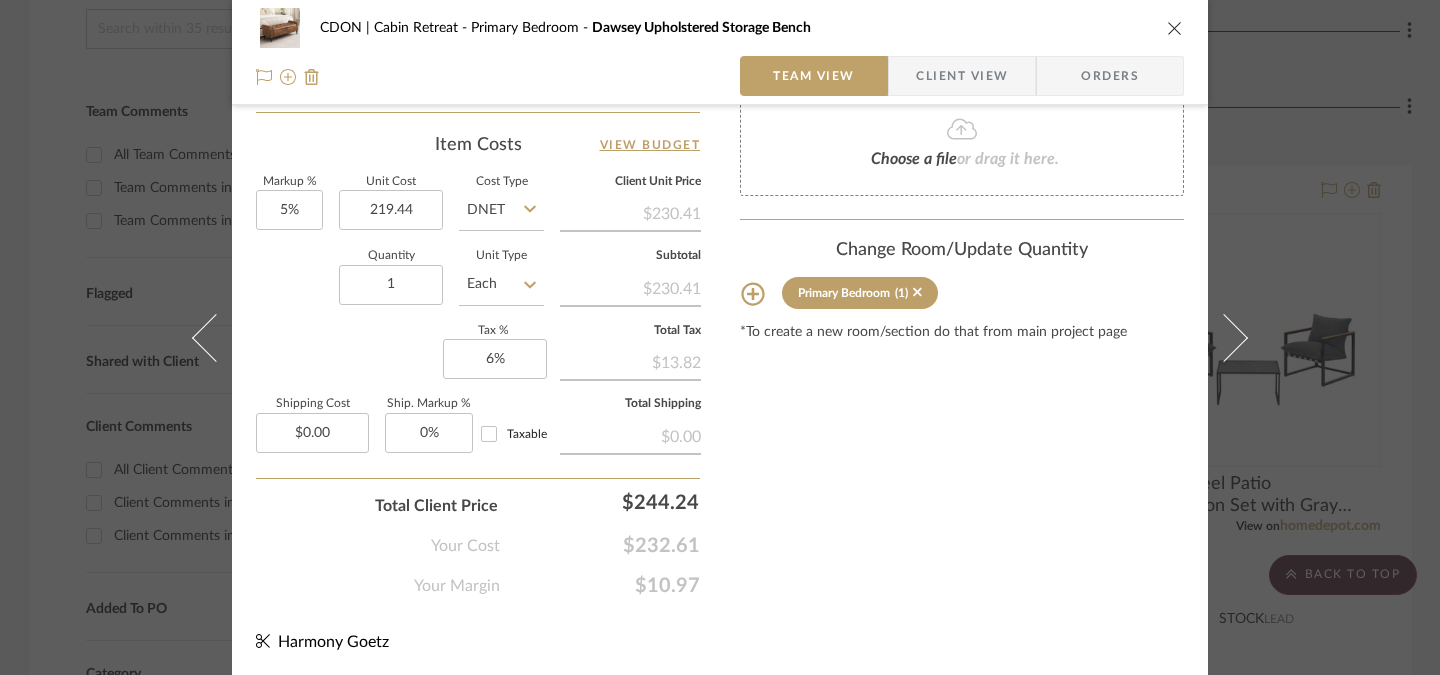 type on "$219.44" 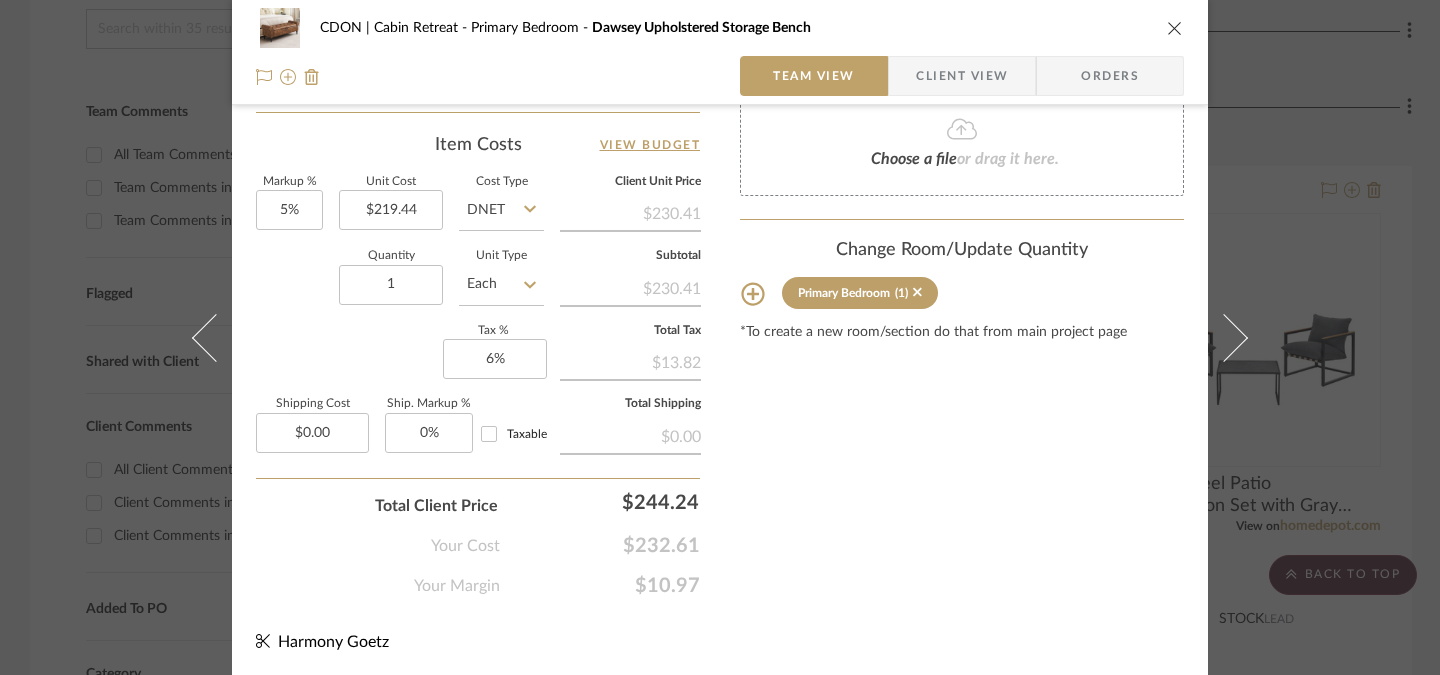 click on "Content here copies to Client View - confirm visibility there.  Show in Client Dashboard   Include in Budget   View Budget  Team Status  Lead Time  In Stock Weeks  Due Date   Install Date  Tasks / To-Dos /  team Messaging  Leave yourself a note here or share next steps with your team. You will receive emails when they
respond!  Invite Collaborator Internal Notes  Documents  Choose a file  or drag it here. Change Room/Update Quantity  Primary Bedroom  (1) *To create a new room/section do that from main project page" at bounding box center [962, -176] 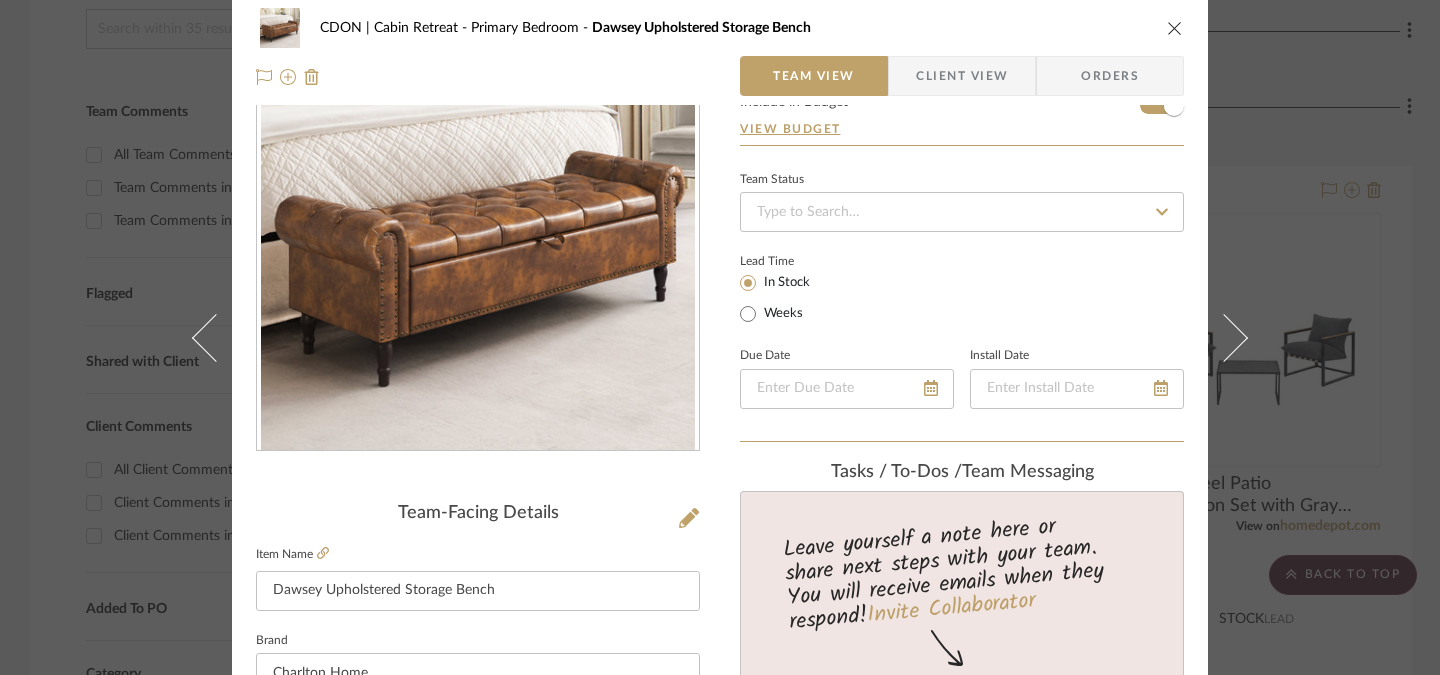 scroll, scrollTop: 0, scrollLeft: 0, axis: both 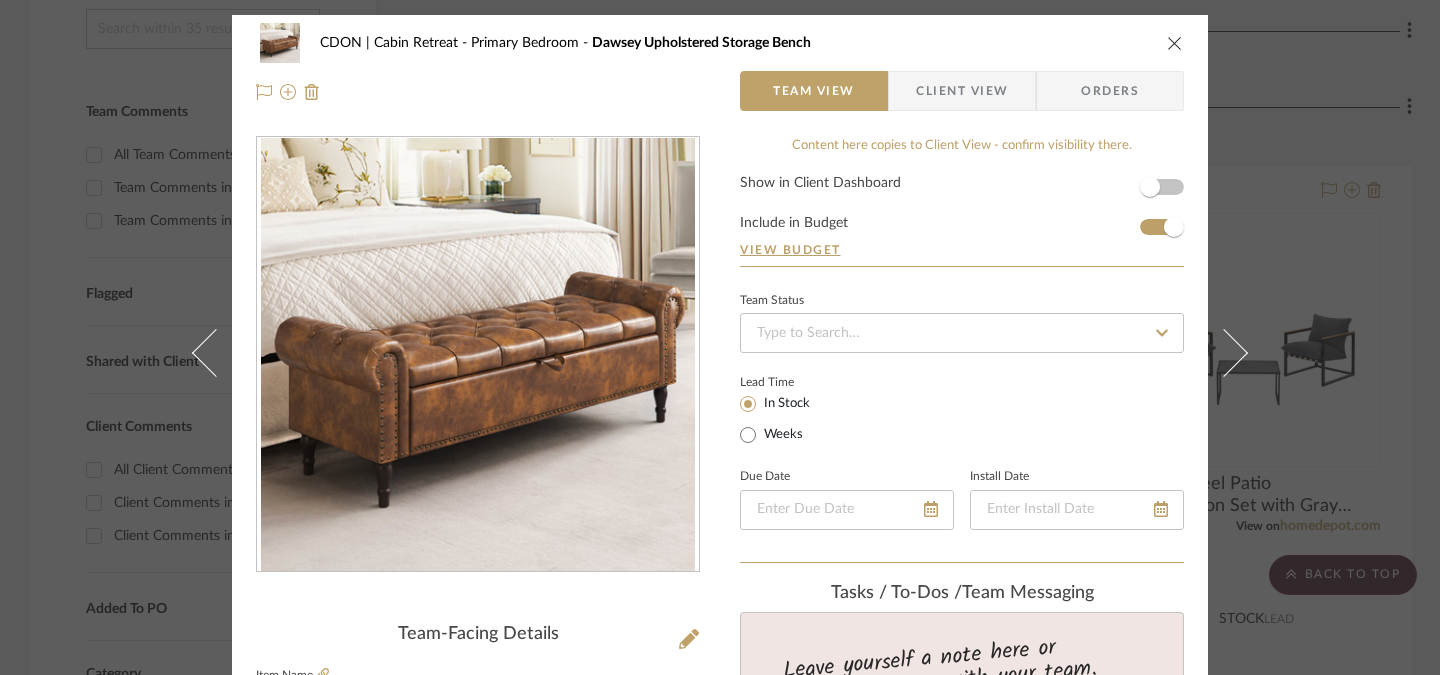 click at bounding box center [1175, 43] 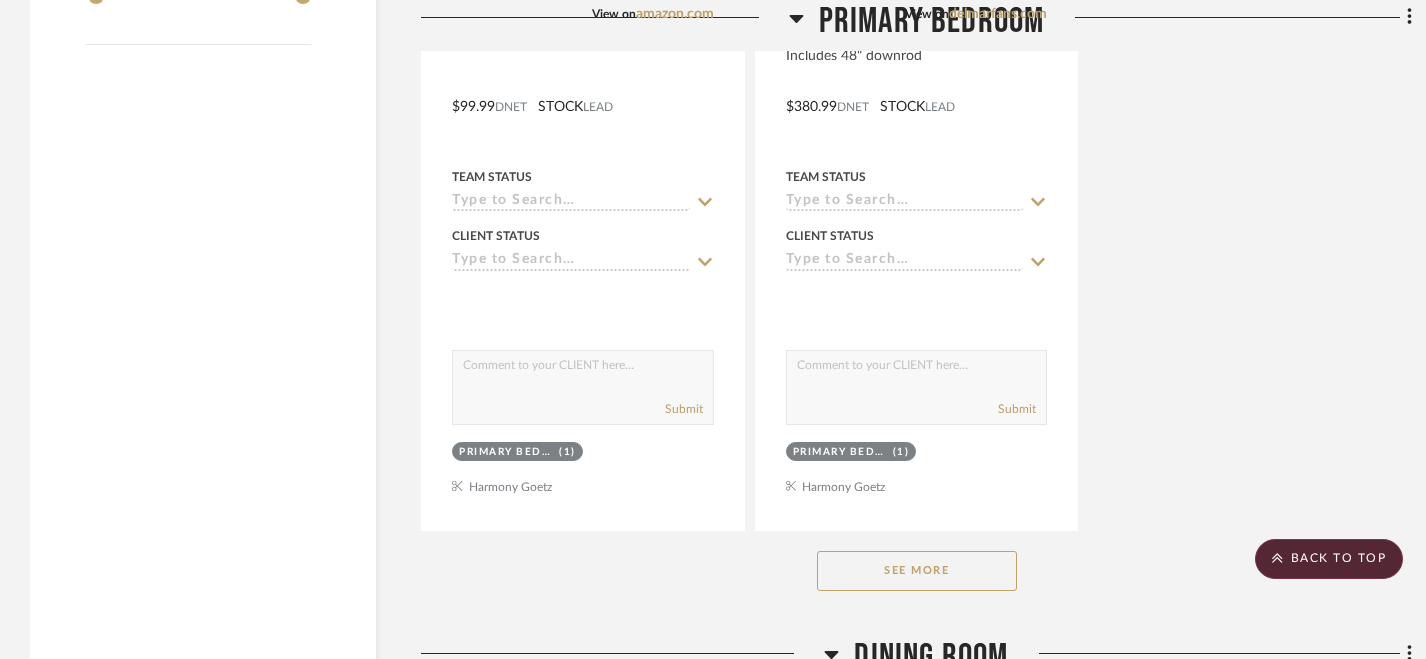 scroll, scrollTop: 2899, scrollLeft: 0, axis: vertical 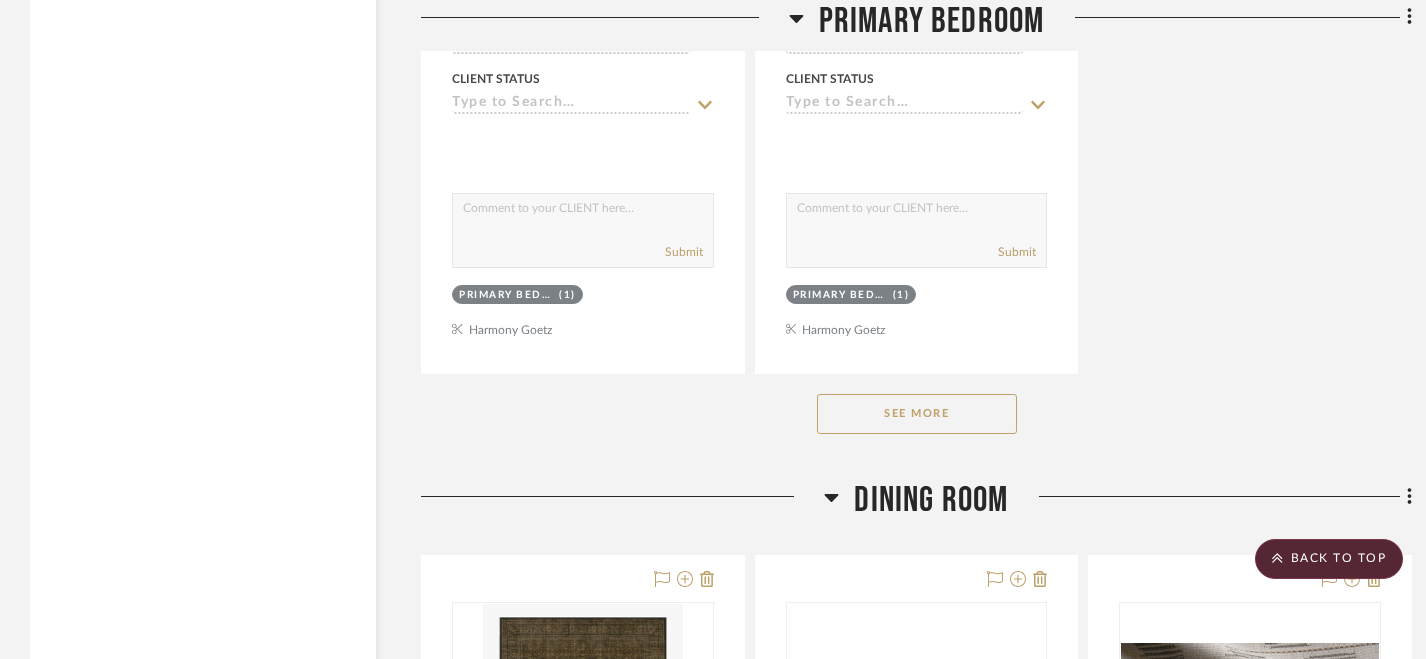 click on "See More" 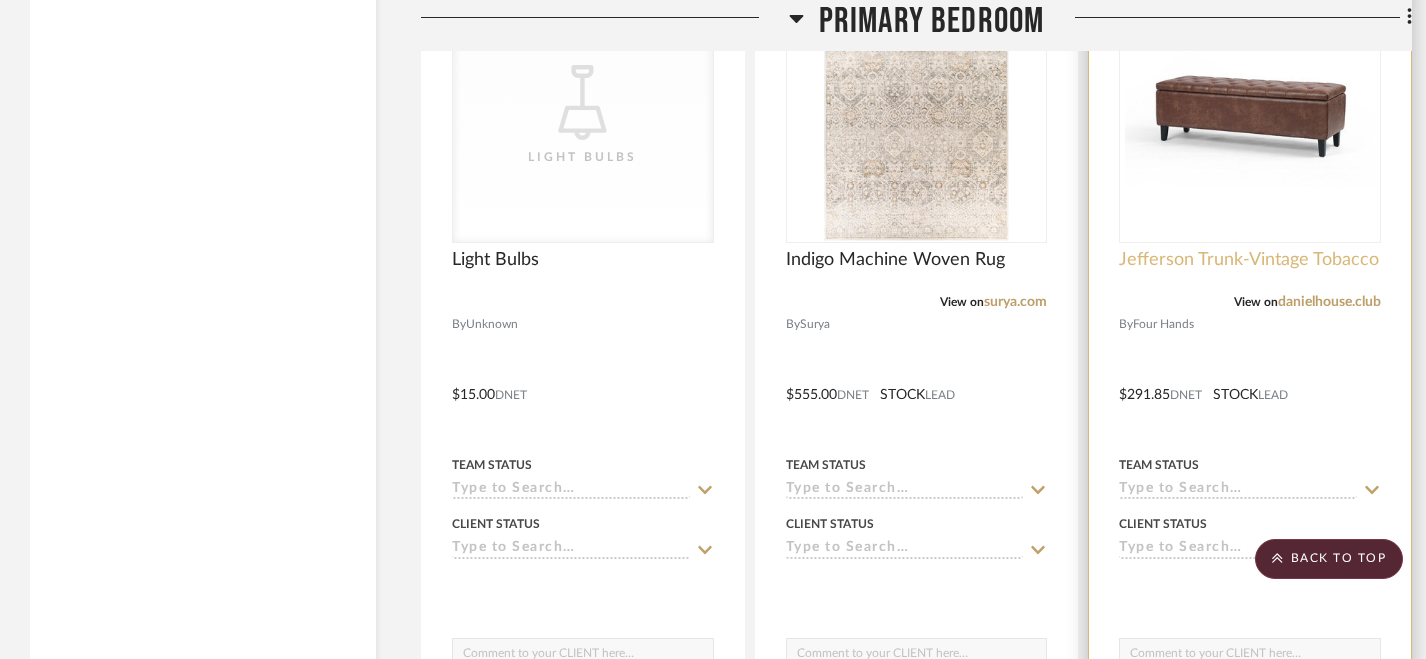 scroll, scrollTop: 4229, scrollLeft: 0, axis: vertical 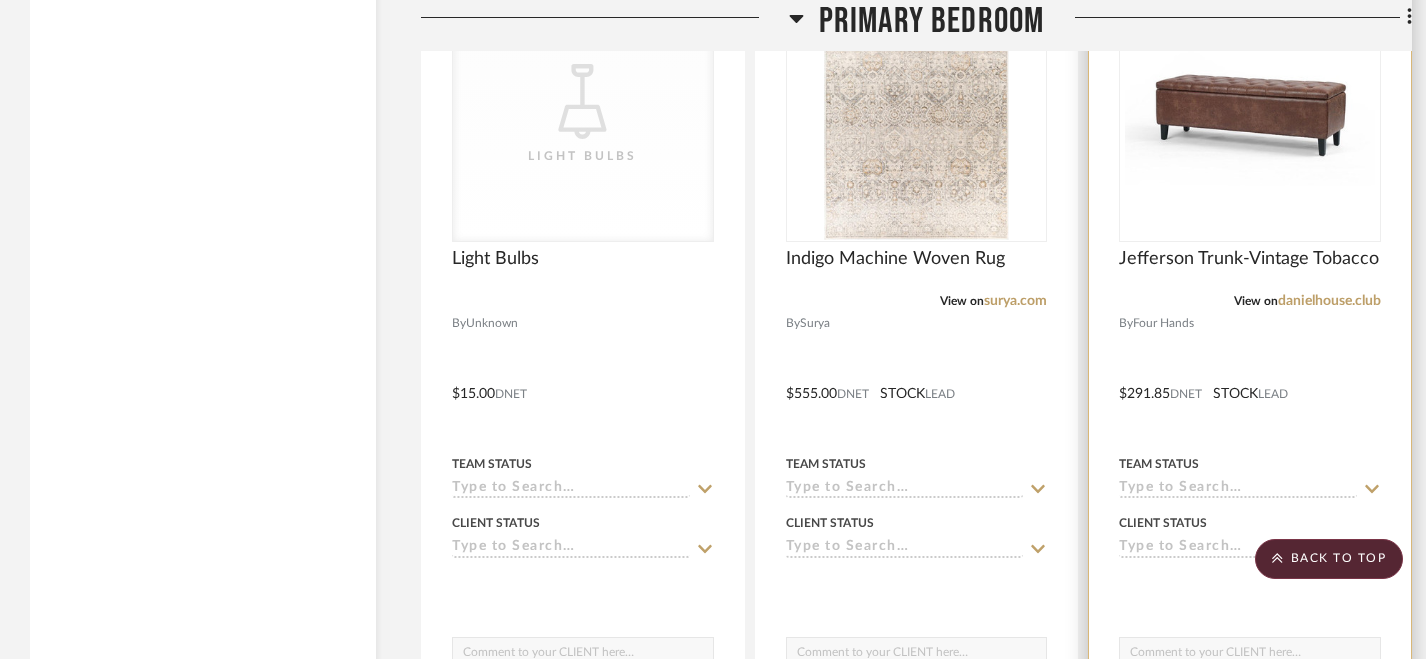 click at bounding box center (1250, 379) 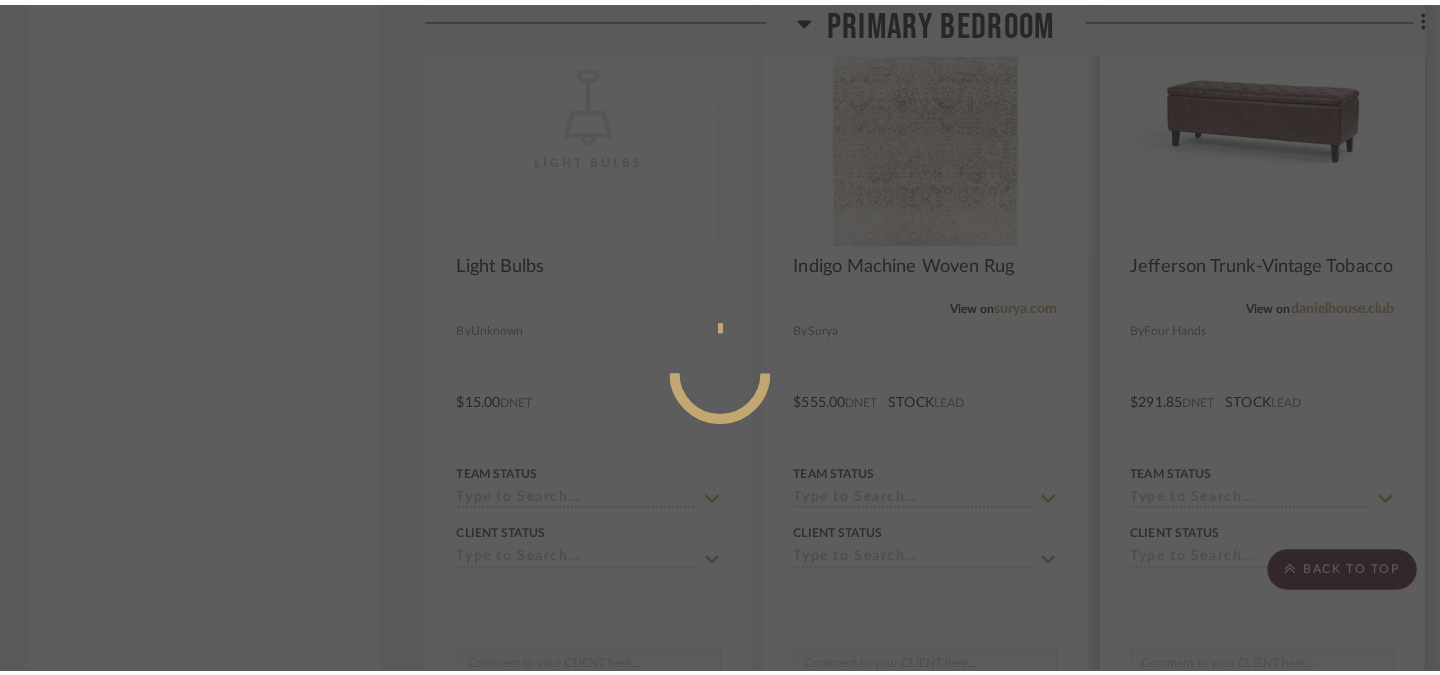 scroll, scrollTop: 0, scrollLeft: 0, axis: both 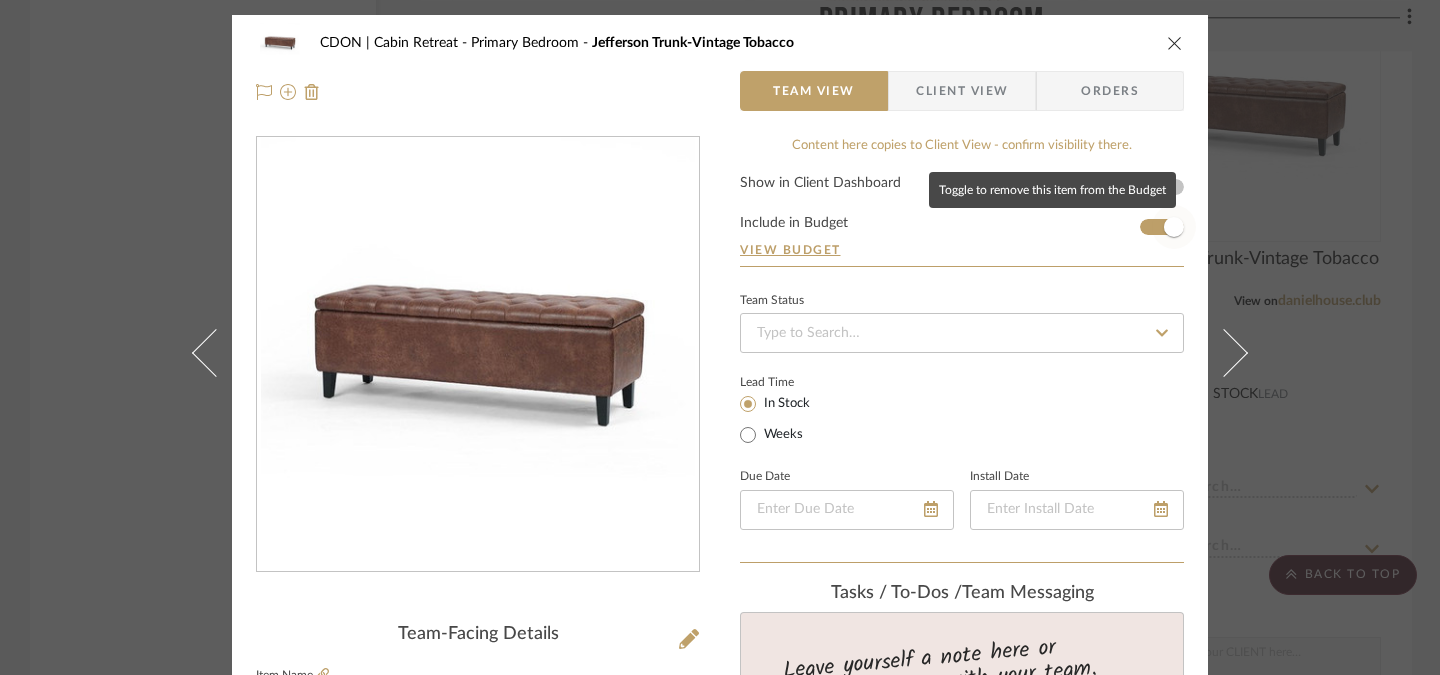 click at bounding box center [1174, 227] 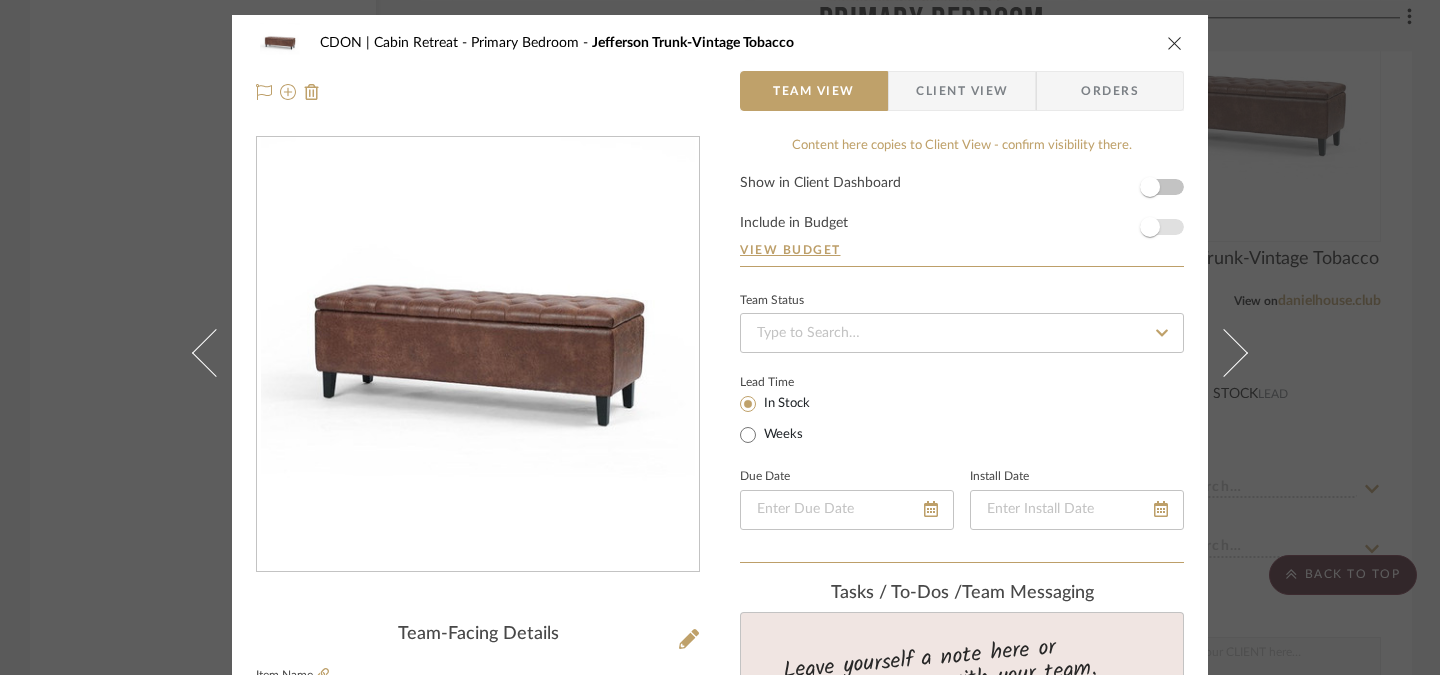 type 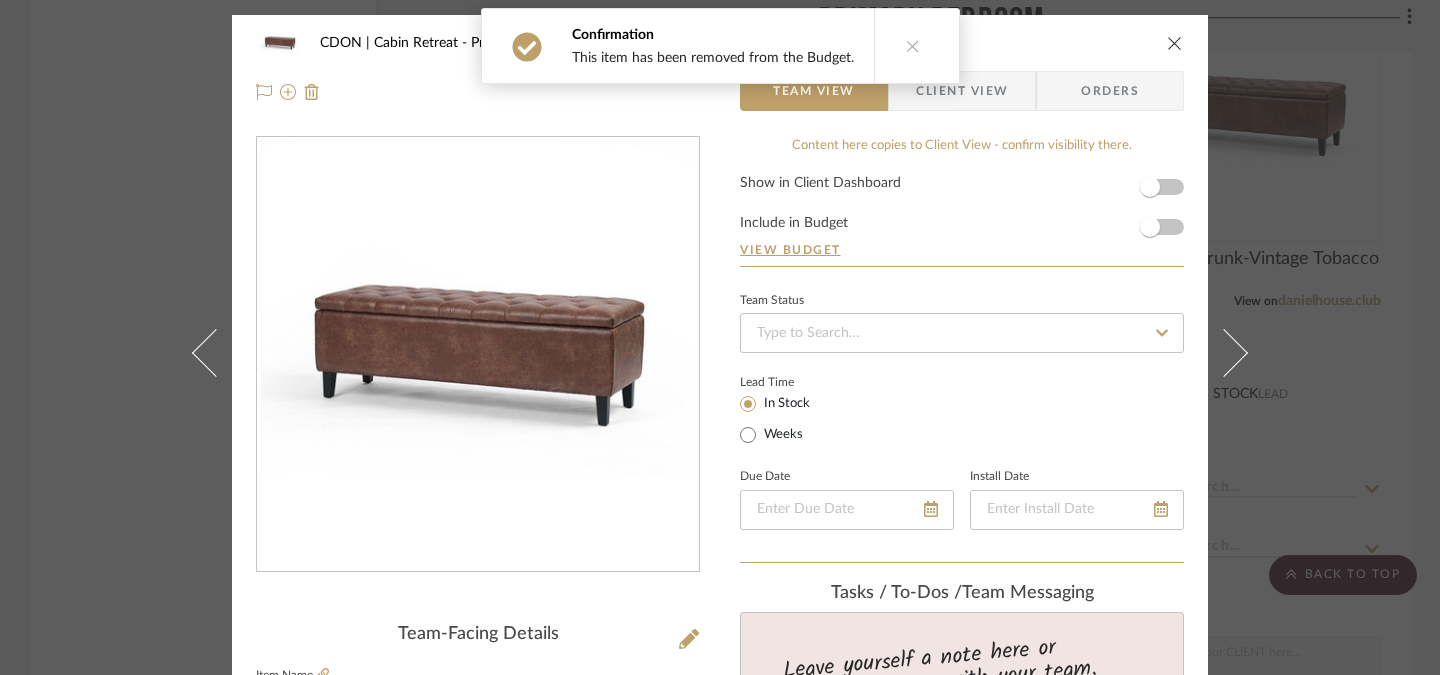 click at bounding box center [1175, 43] 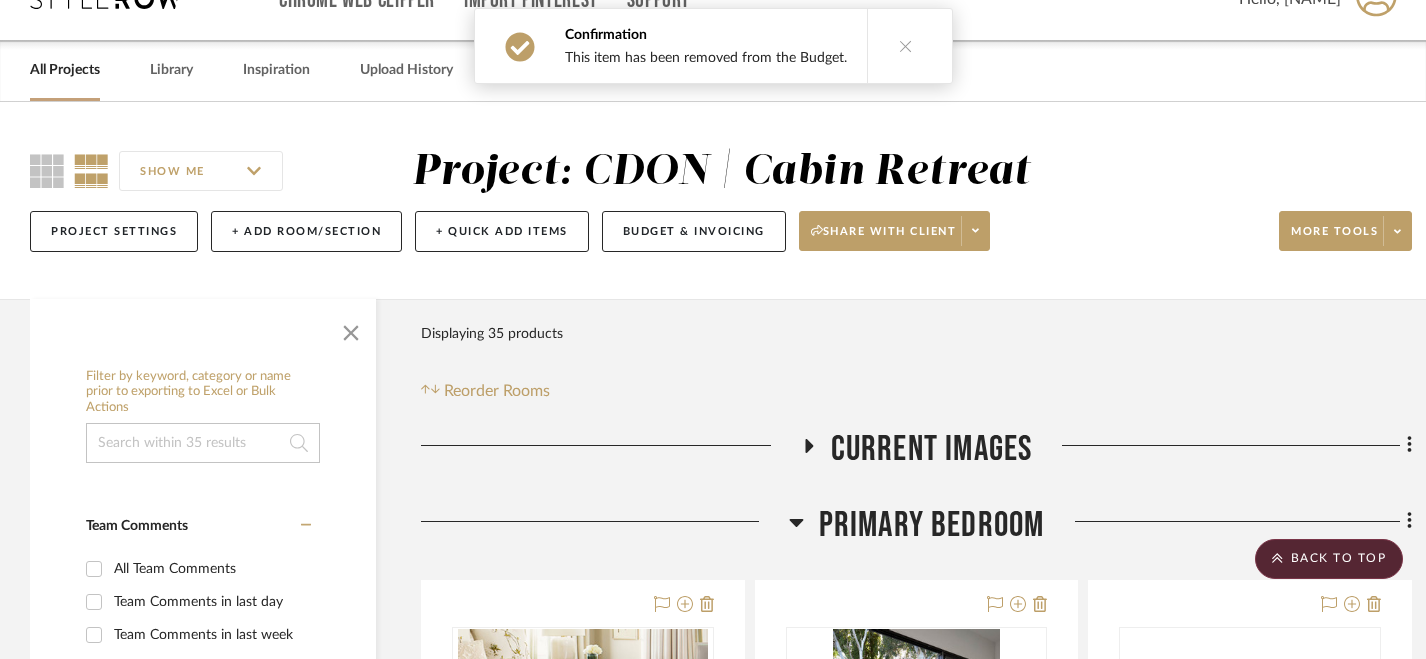 scroll, scrollTop: 0, scrollLeft: 0, axis: both 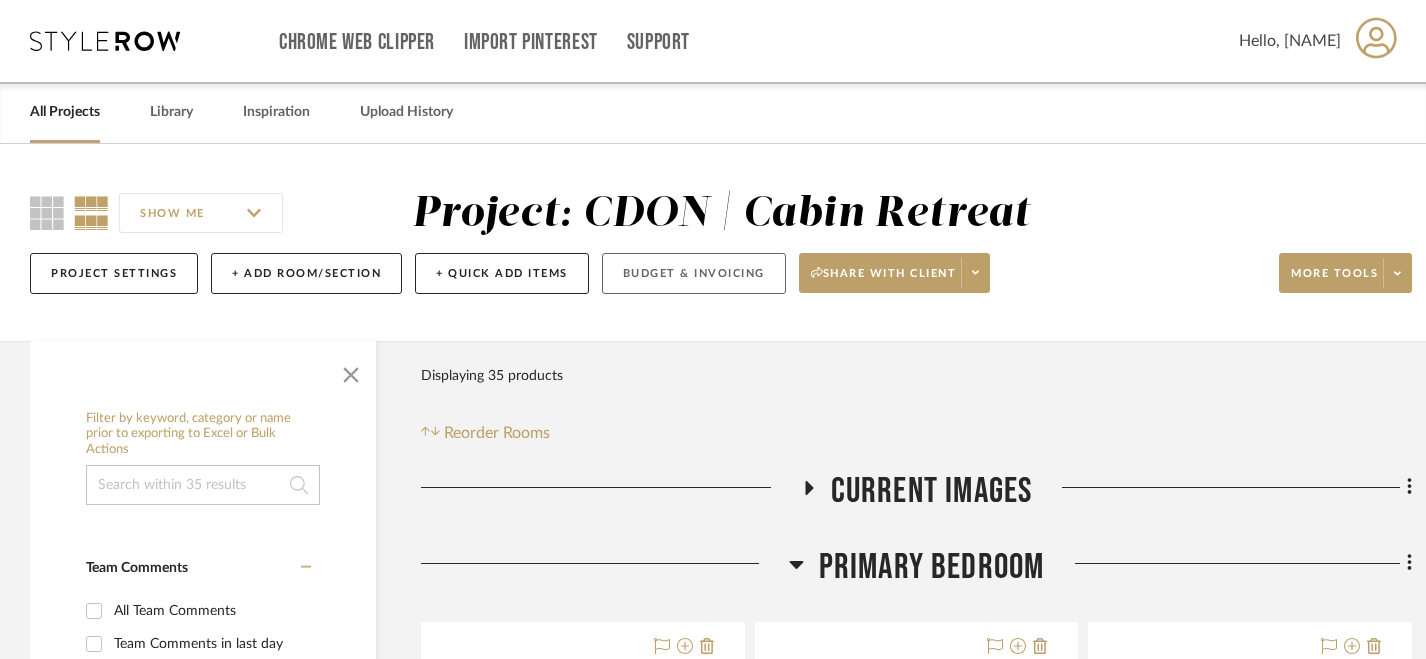 click on "Budget & Invoicing" 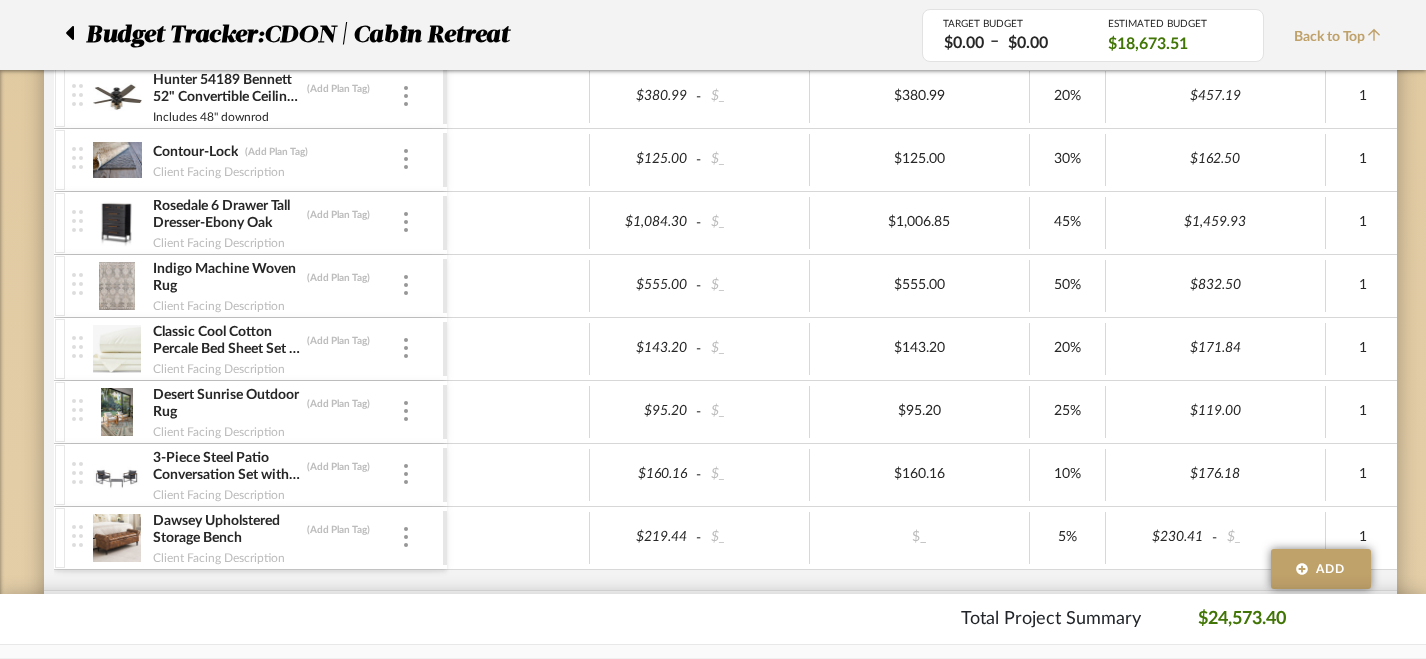 scroll, scrollTop: 1012, scrollLeft: 0, axis: vertical 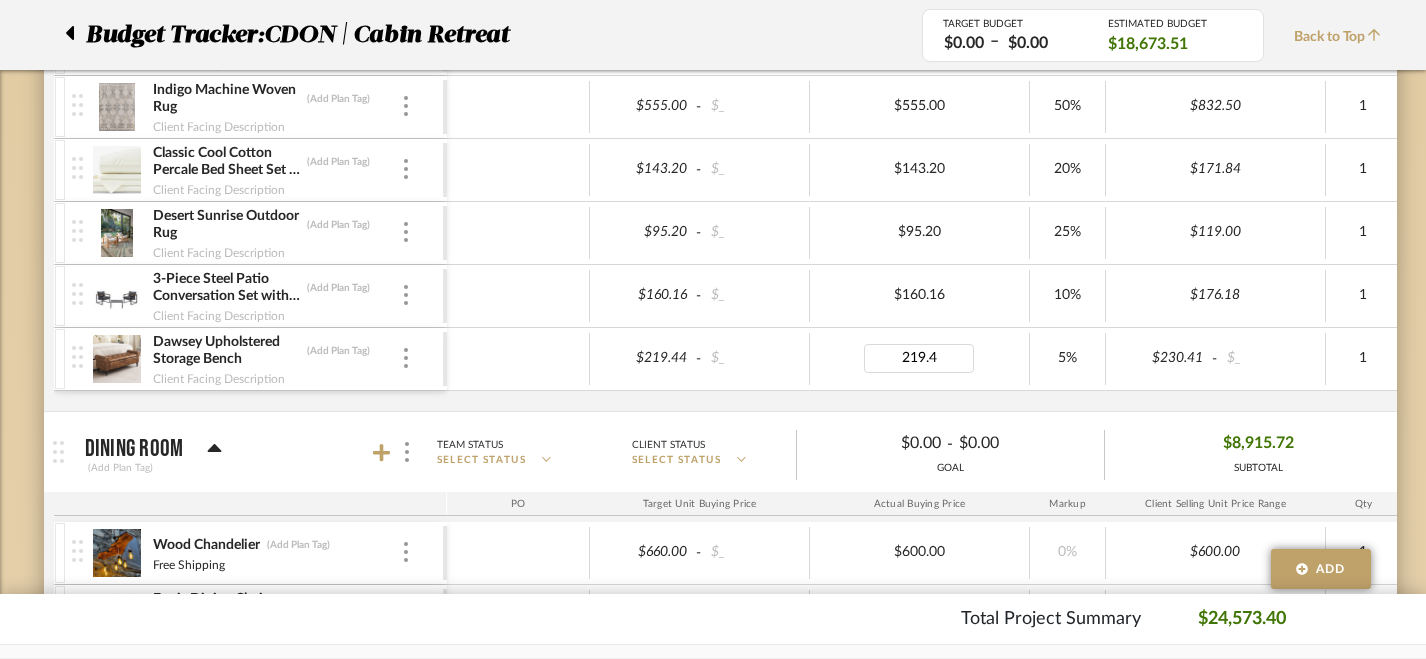type on "219.44" 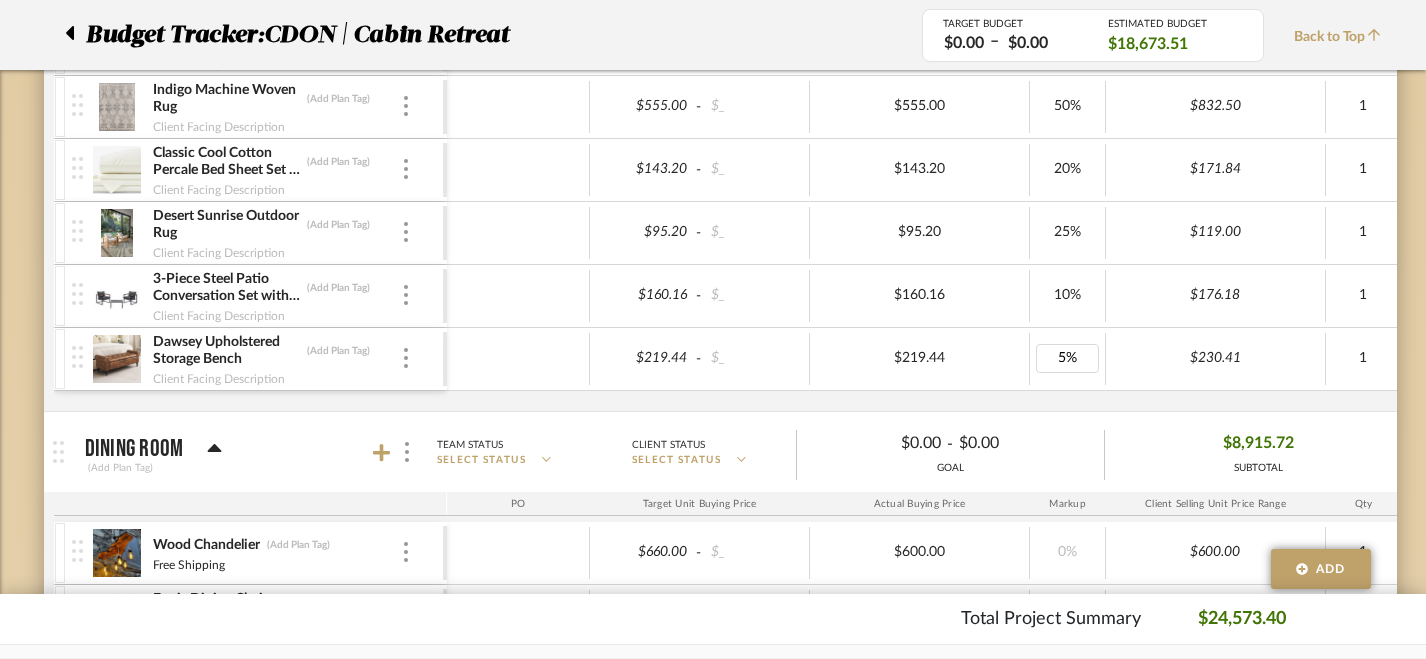 click on "Budget Tracker: CDON | Cabin Retreat Non-Transparent Last Updated: [NAME] on Aug 4th, 11:33 AM Sync to QuickBooks Export Team Status SELECT STATUS Client Status SELECT STATUS TARGET BUDGET $0.00 – $0.00 Edit Budget Settings ESTIMATED BUDGET $18,673.51 Does not include Project Fees Budget Tracker: CDON | Cabin Retreat TARGET BUDGET $0.00 – $0.00 ESTIMATED BUDGET $18,673.51 Back to Top Current Images (Add Plan Tag) Team Status SELECT STATUS Client Status SELECT STATUS $0.00 - $0.00 GOAL $0.00 SUBTOTAL PO Target Unit Buying Price Actual Buying Price Markup Client Selling Unit Price Range Qty Tax % Shipping Cost Ship. Markup % Shipping Misc. Client Extended Price Primary Bedroom (Add Plan Tag) Team Status SELECT STATUS Client Status SELECT STATUS $0.00 - $0.00 GOAL $8,582.78 SUBTOTAL PO Target Unit Buying Price Actual Buying Price Markup Client Selling Unit Price Range Qty Tax % Shipping Cost Ship. Markup % Shipping Misc." 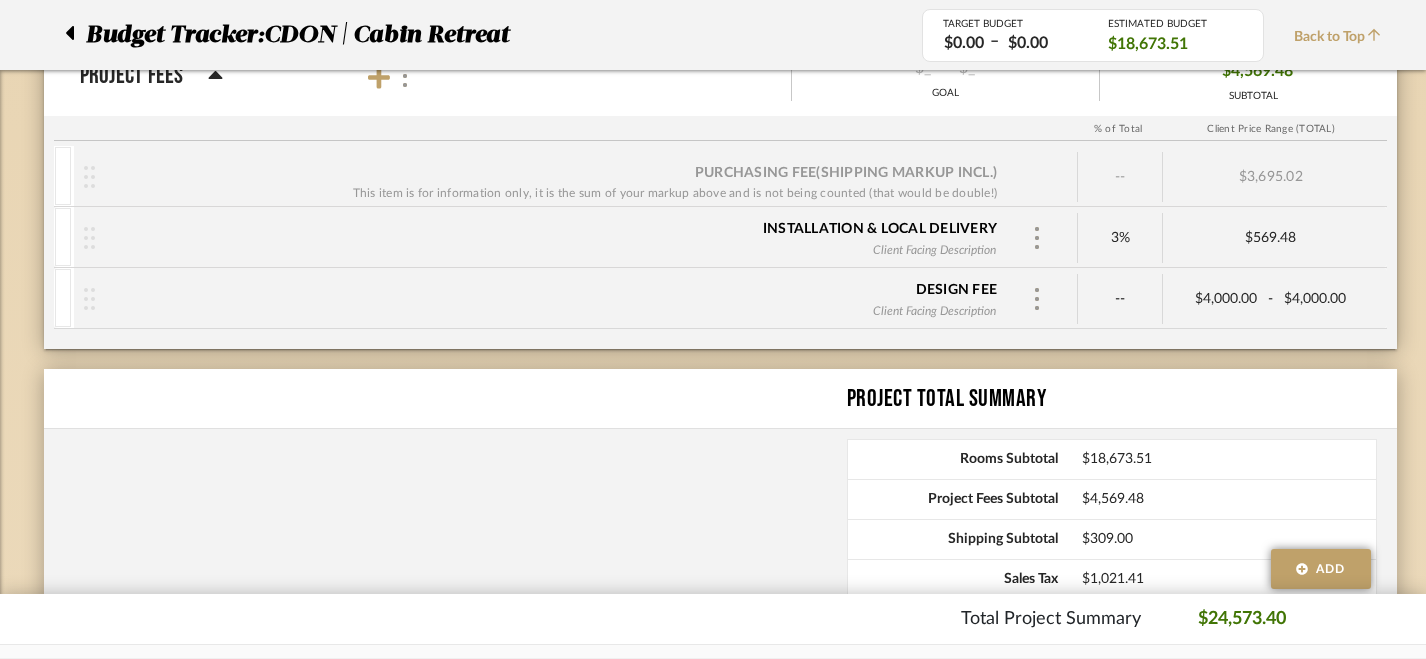 scroll, scrollTop: 2670, scrollLeft: 0, axis: vertical 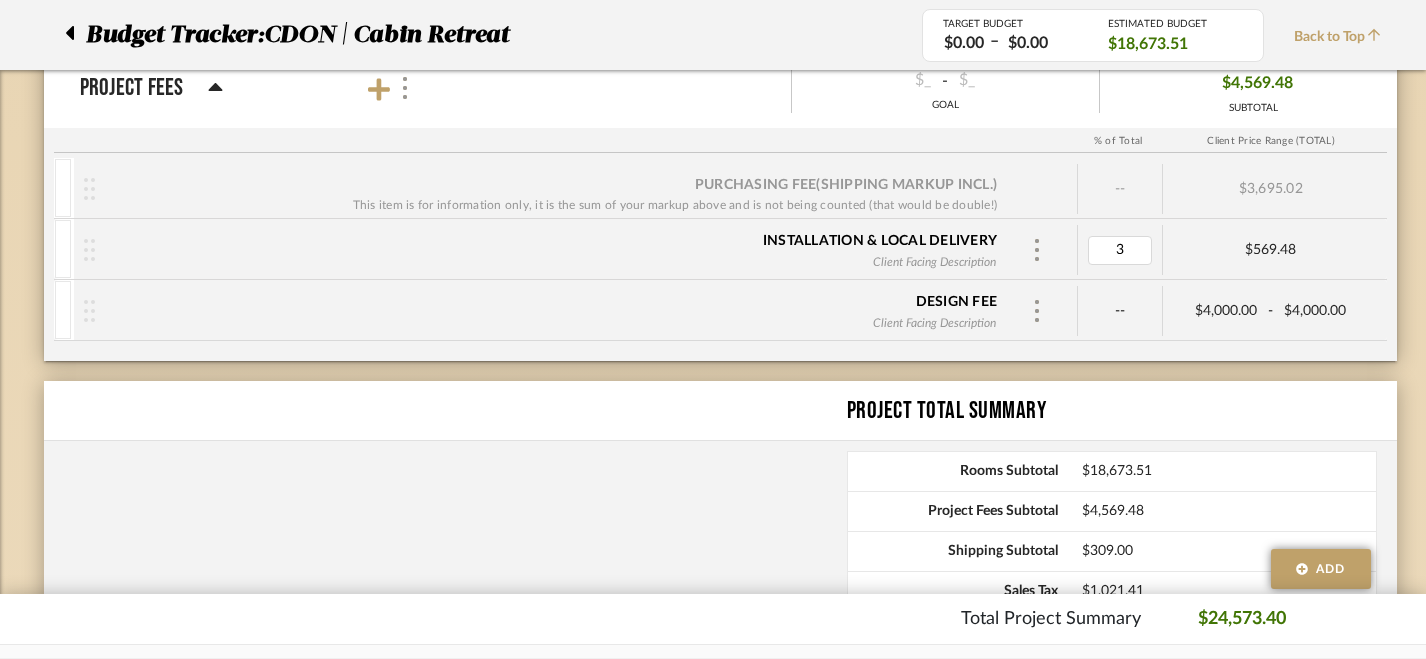 type on "4" 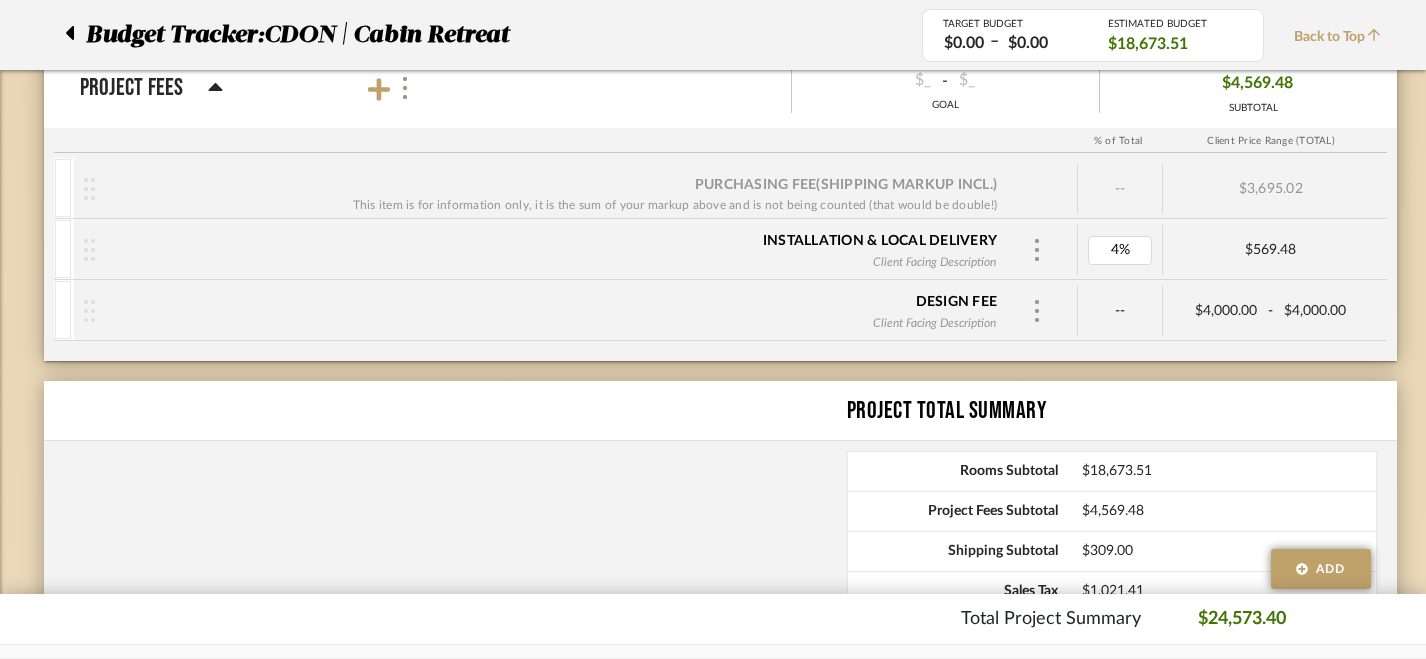 scroll, scrollTop: 2, scrollLeft: 0, axis: vertical 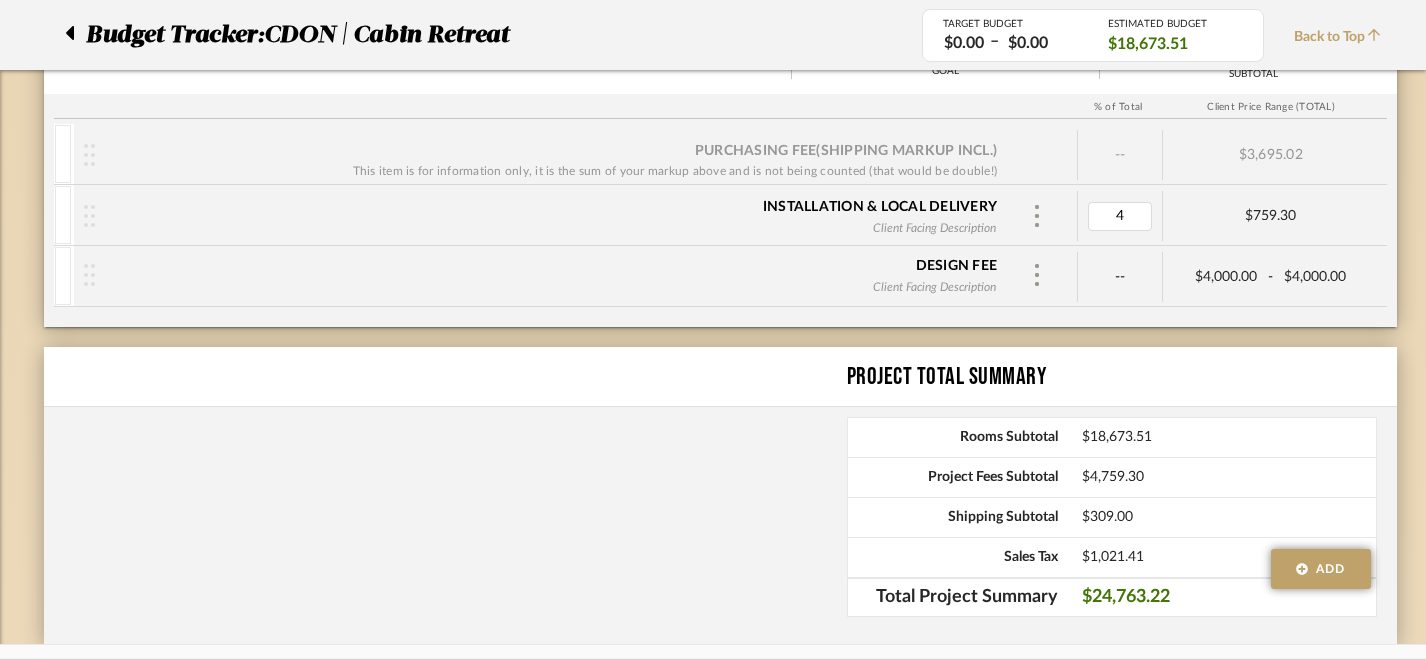 type on "3" 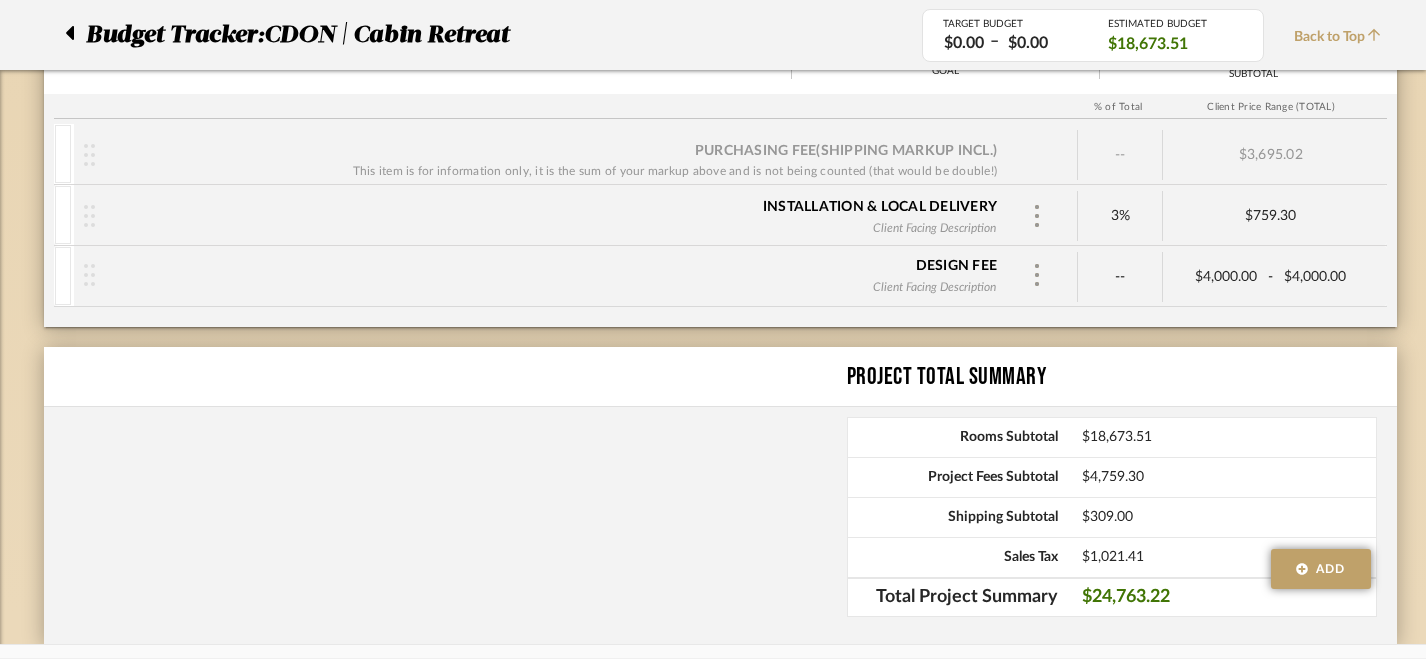 click on "Budget Tracker: CDON | Cabin Retreat Non-Transparent Last Updated: [NAME] on Aug 4th, 11:37 AM Sync to QuickBooks Export Team Status SELECT STATUS Client Status SELECT STATUS TARGET BUDGET $0.00 – $0.00 Edit Budget Settings ESTIMATED BUDGET $18,673.51 Does not include Project Fees Budget Tracker: CDON | Cabin Retreat TARGET BUDGET $0.00 – $0.00 ESTIMATED BUDGET $18,673.51 Back to Top Current Images (Add Plan Tag) Team Status SELECT STATUS Client Status SELECT STATUS $0.00 - $0.00 GOAL $0.00 SUBTOTAL PO Target Unit Buying Price Actual Buying Price Markup Client Selling Unit Price Range Qty Tax % Shipping Cost Ship. Markup % Shipping Misc. Client Extended Price Primary Bedroom (Add Plan Tag) Team Status SELECT STATUS Client Status SELECT STATUS $0.00 - $0.00 GOAL $8,582.78 SUBTOTAL PO Target Unit Buying Price Actual Buying Price Markup Client Selling Unit Price Range Qty Tax % Shipping Cost Ship. Markup % Shipping Misc." 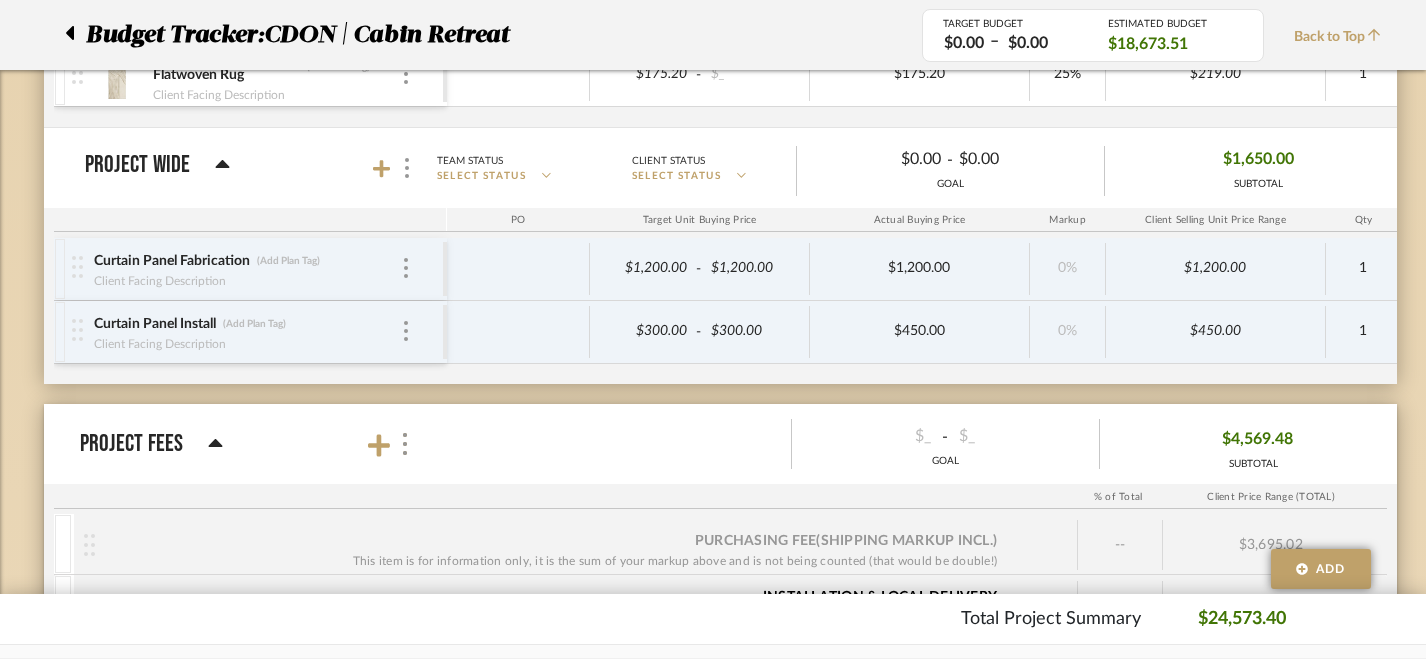 scroll, scrollTop: 2313, scrollLeft: 0, axis: vertical 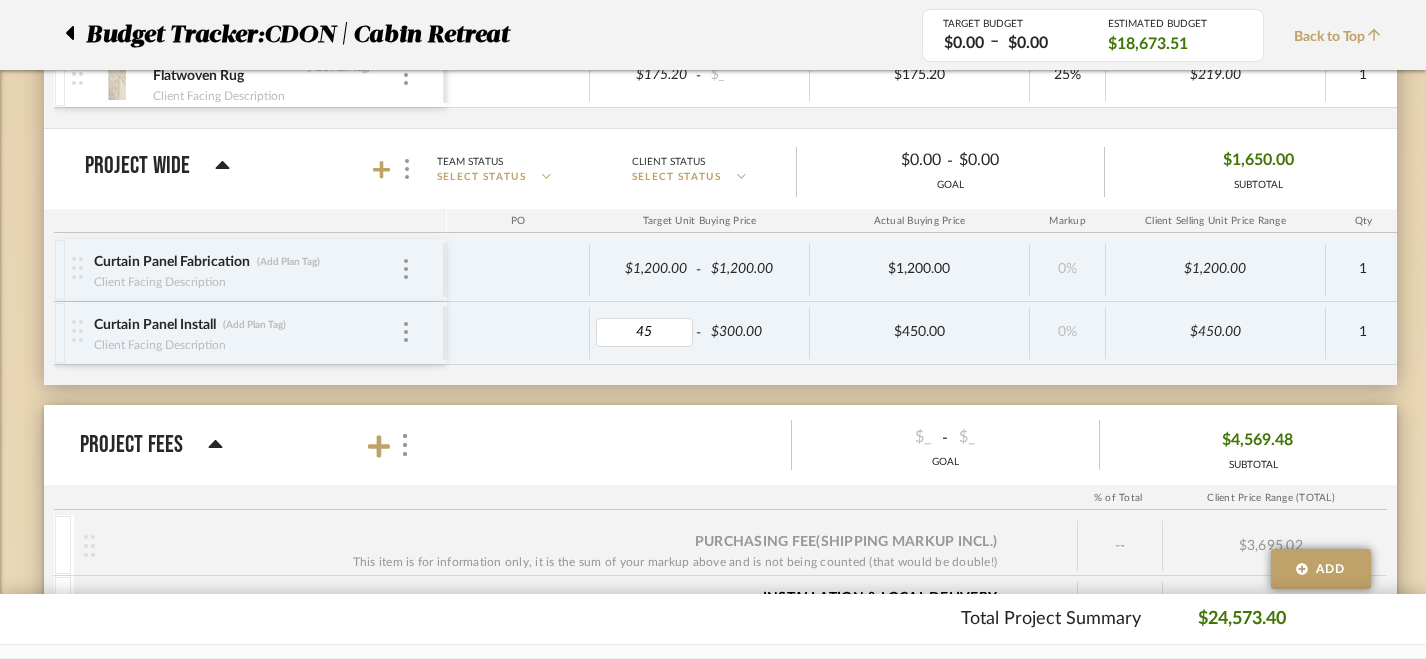 type on "450" 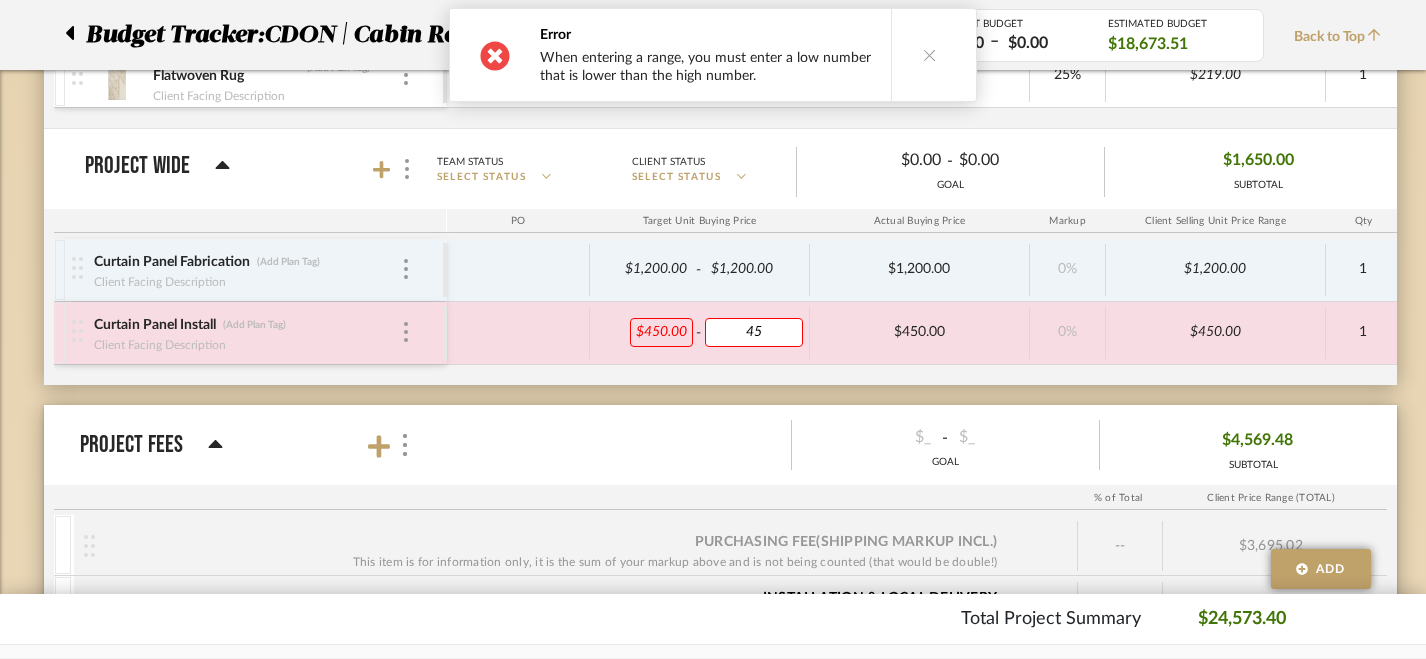 type on "450" 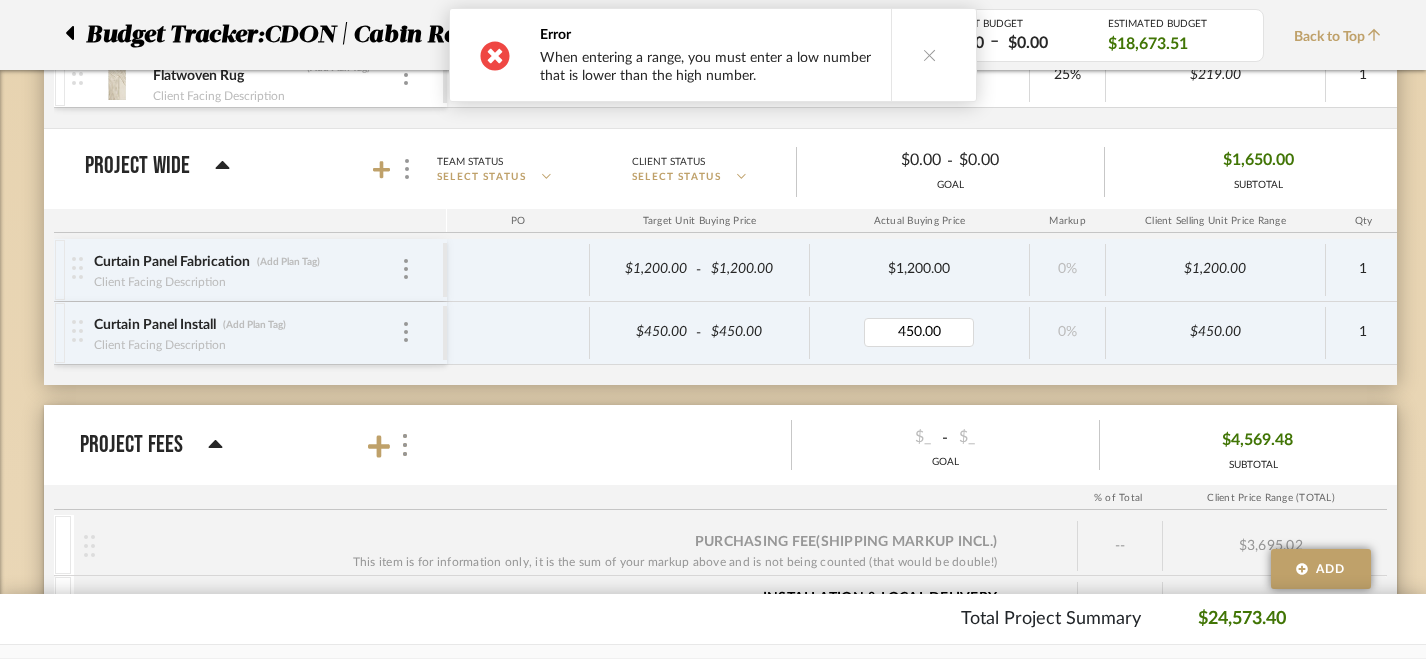 click at bounding box center (930, 55) 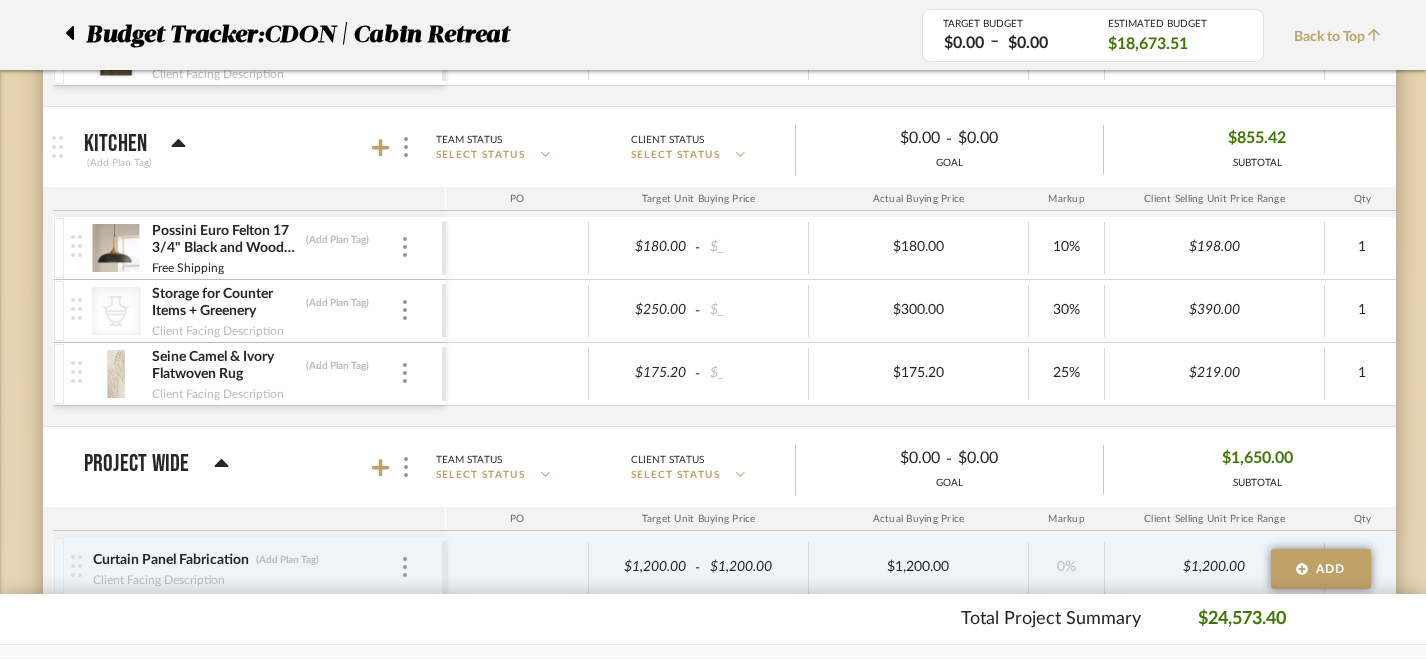 scroll, scrollTop: 2021, scrollLeft: 1, axis: both 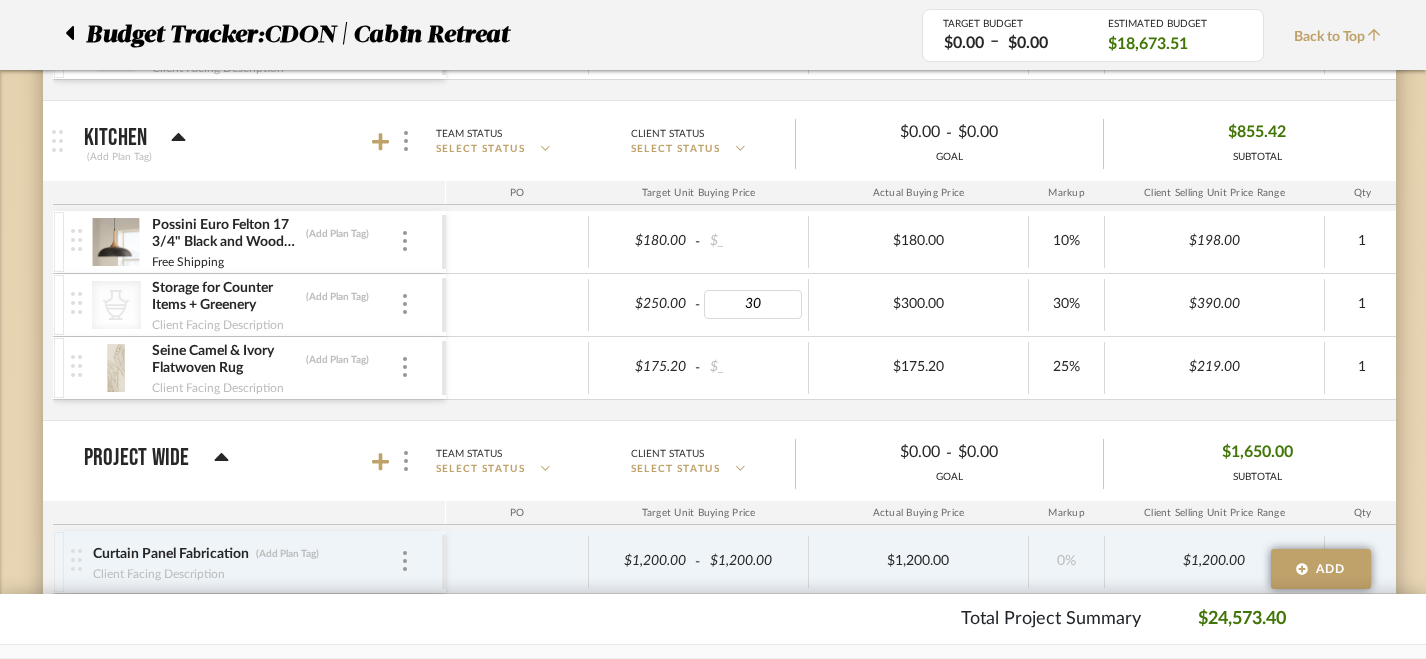 type on "300" 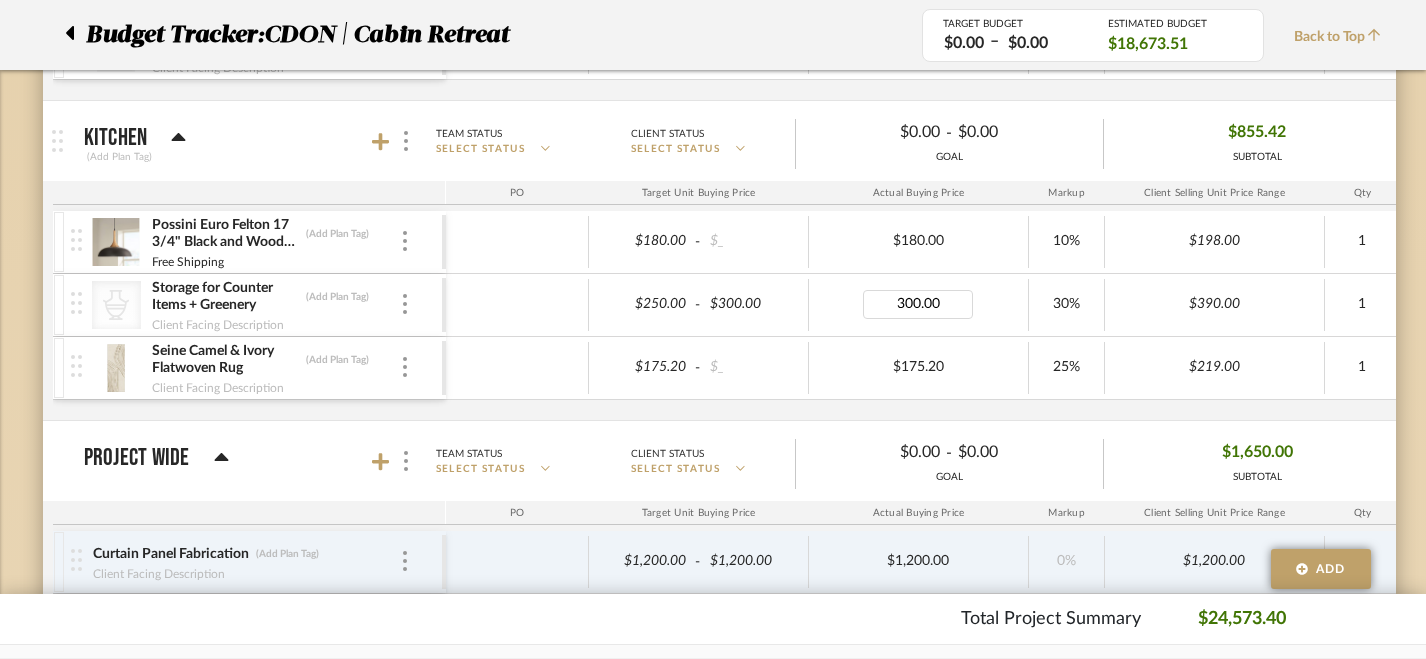 click on "Budget Tracker: CDON | Cabin Retreat Non-Transparent Last Updated: [NAME] on Aug 4th, 11:44 AM Sync to QuickBooks Export Team Status SELECT STATUS Client Status SELECT STATUS TARGET BUDGET $0.00 – $0.00 Edit Budget Settings ESTIMATED BUDGET $18,673.51 Does not include Project Fees Budget Tracker: CDON | Cabin Retreat TARGET BUDGET $0.00 – $0.00 ESTIMATED BUDGET $18,673.51 Back to Top Current Images (Add Plan Tag) Team Status SELECT STATUS Client Status SELECT STATUS $0.00 - $0.00 GOAL $0.00 SUBTOTAL PO Target Unit Buying Price Actual Buying Price Markup Client Selling Unit Price Range Qty Tax % Shipping Cost Ship. Markup % Shipping Misc. Client Extended Price Primary Bedroom (Add Plan Tag) Team Status SELECT STATUS Client Status SELECT STATUS $0.00 - $0.00 GOAL $8,582.78 SUBTOTAL PO Target Unit Buying Price Actual Buying Price Markup Client Selling Unit Price Range Qty Tax % Shipping Cost Ship. Markup % Shipping Misc." 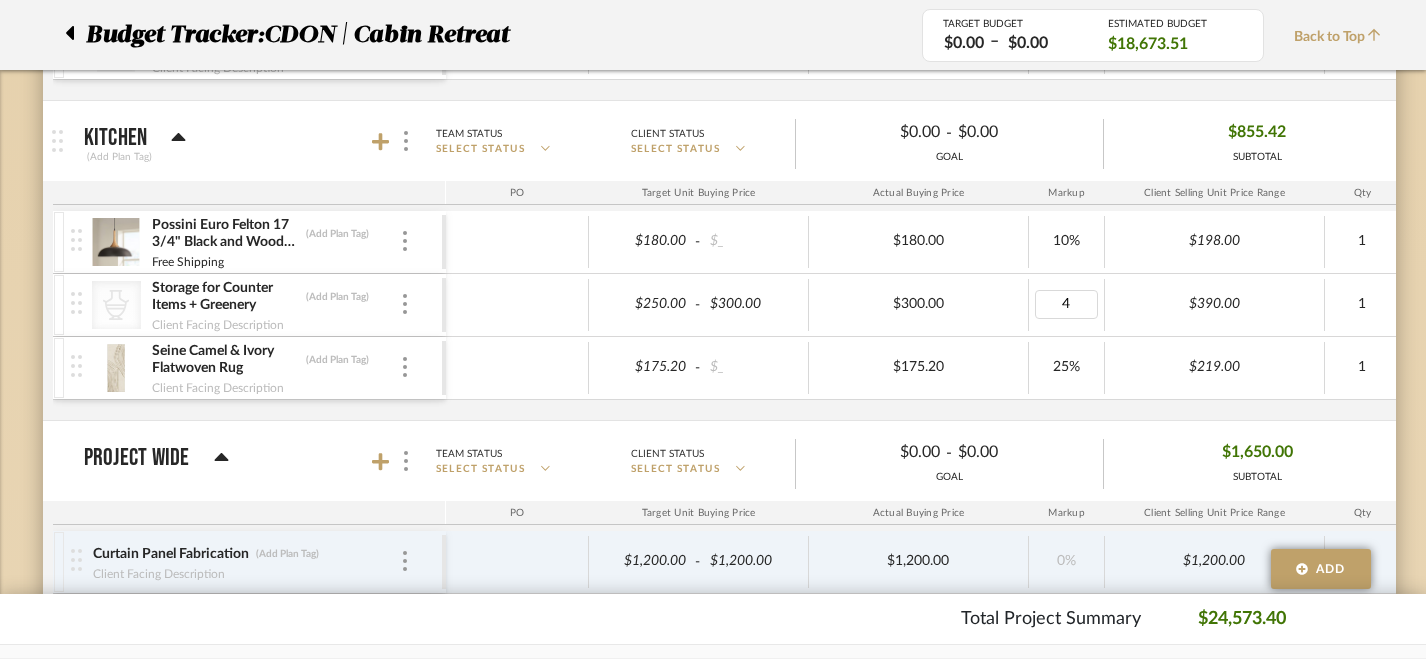 type on "40" 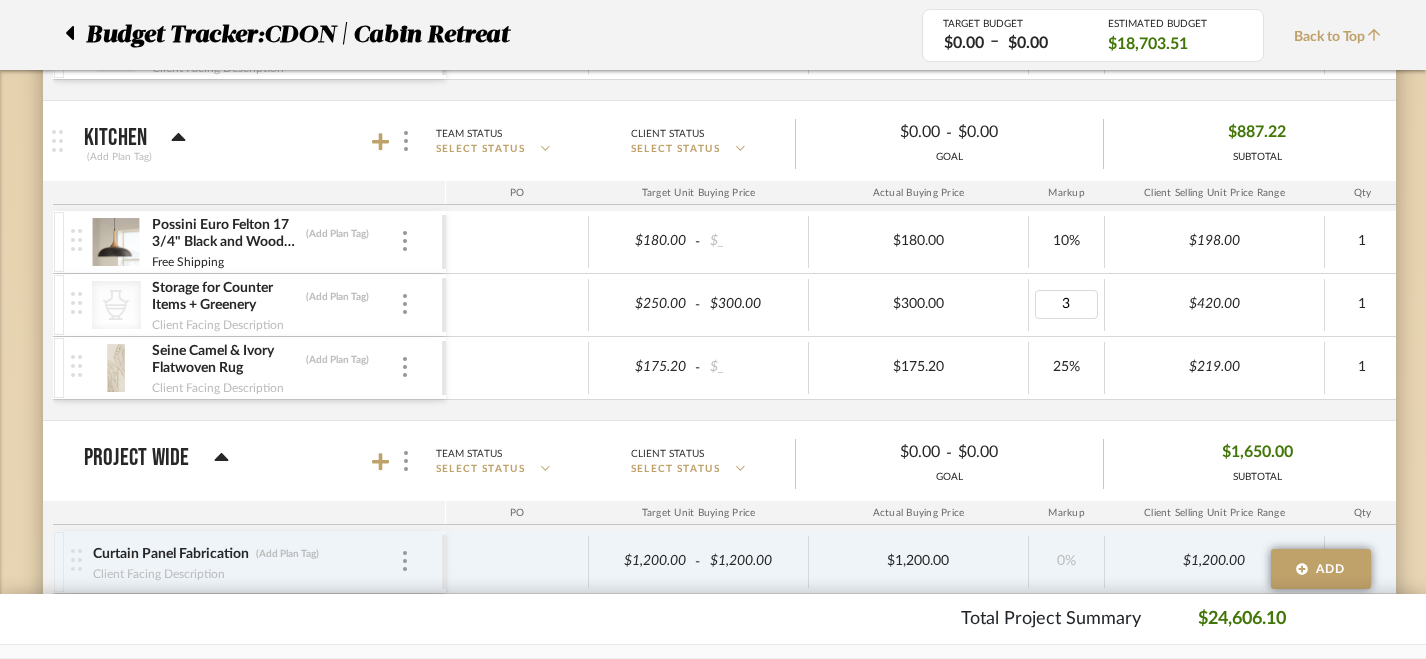 type on "30" 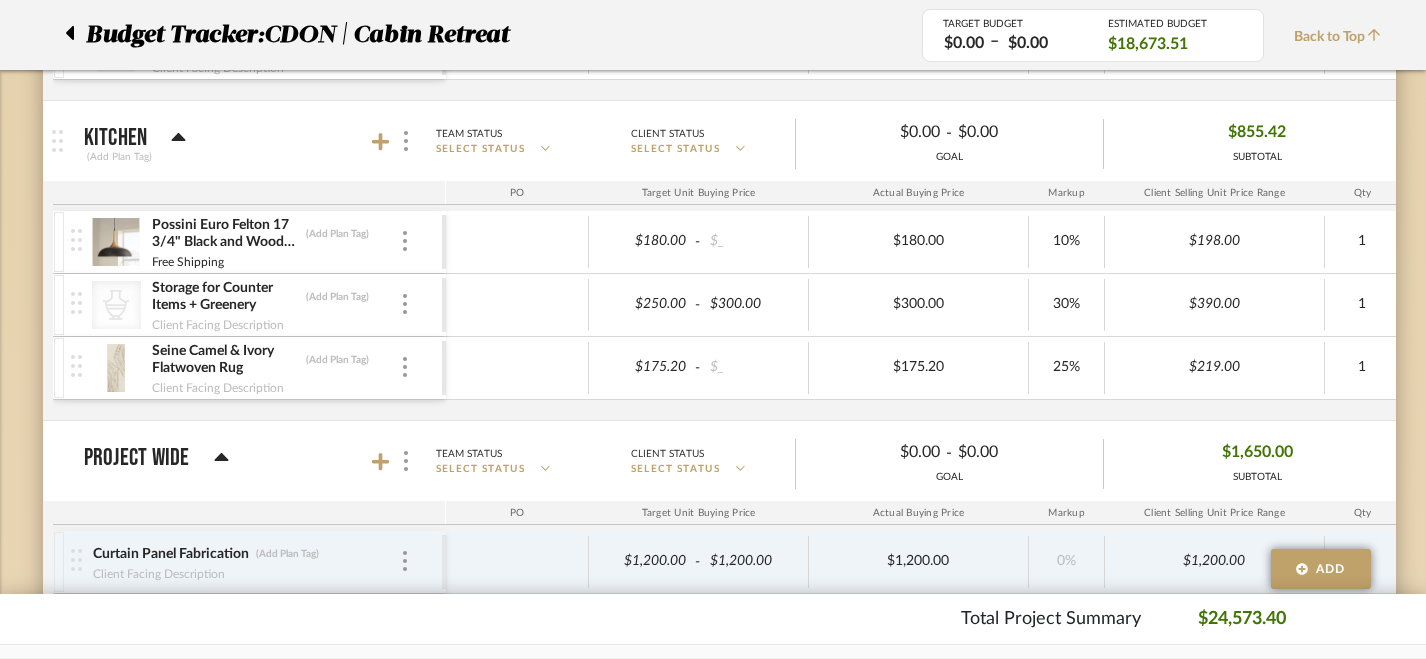 scroll, scrollTop: 2817, scrollLeft: 1, axis: both 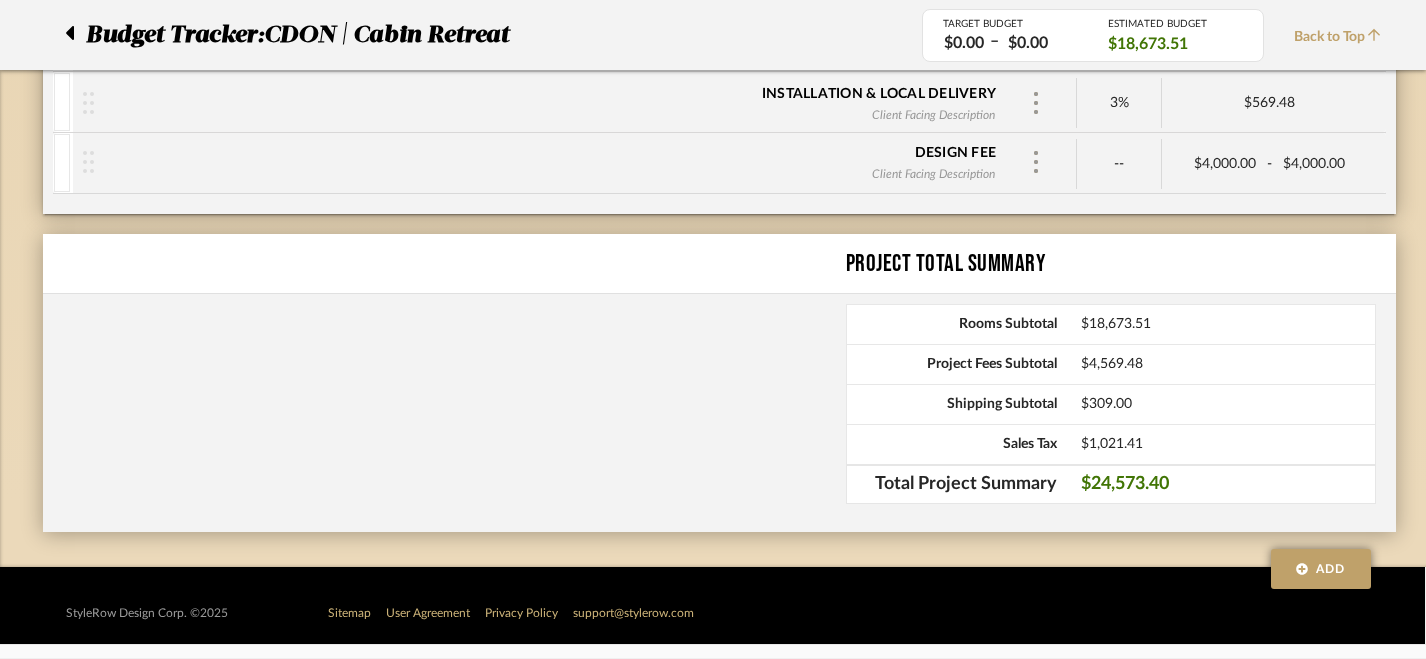 click on "Project Total Summary Rooms Subtotal  $18,673.51
Project Fees Subtotal  $4,569.48
Shipping Subtotal  $309.00
Sales Tax  $1,021.41
Total Project Summary  $24,573.40" 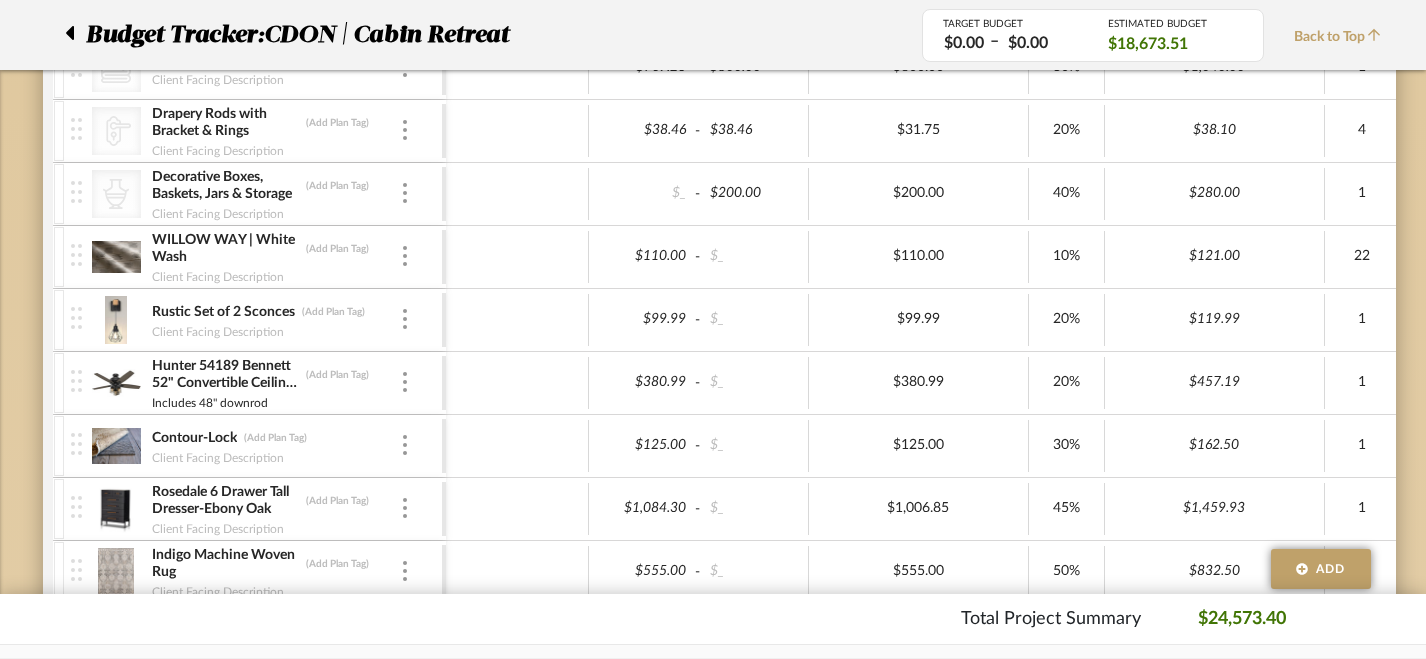 scroll, scrollTop: 0, scrollLeft: 1, axis: horizontal 